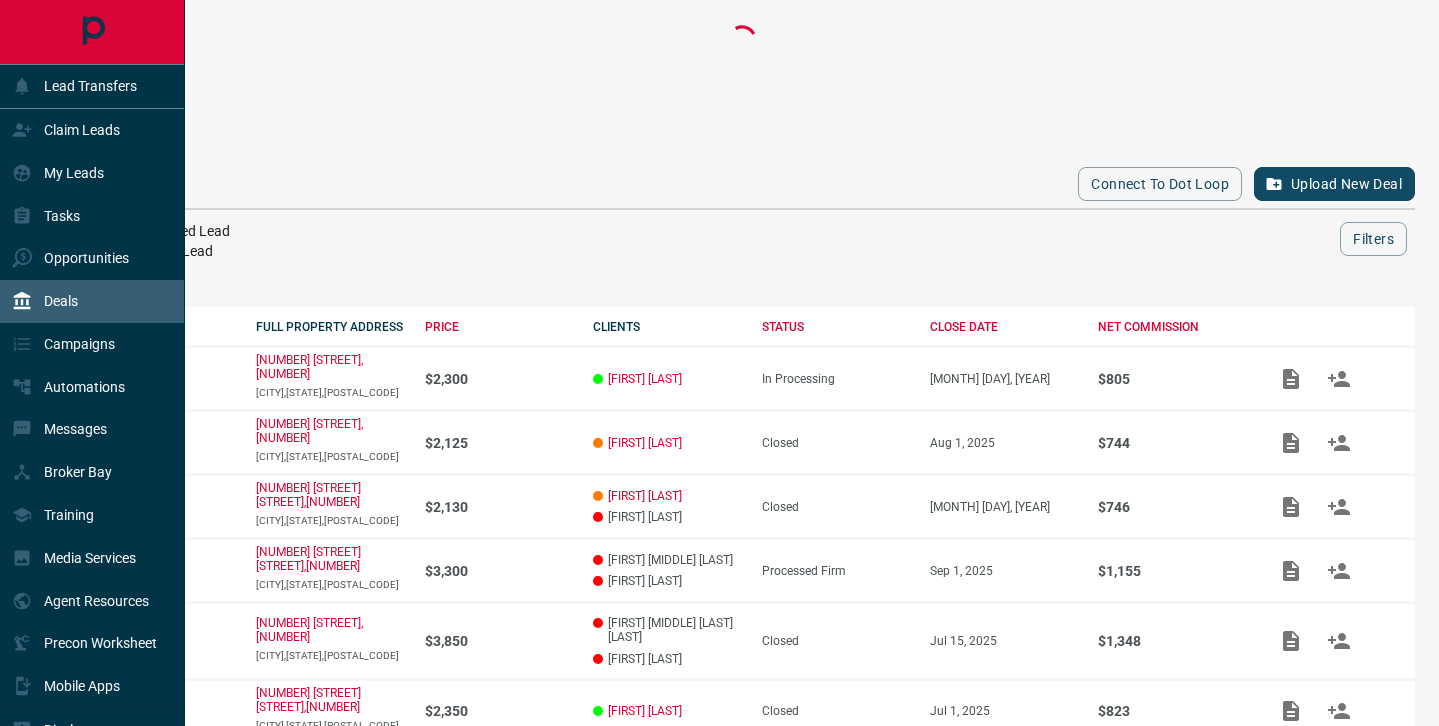 scroll, scrollTop: 0, scrollLeft: 0, axis: both 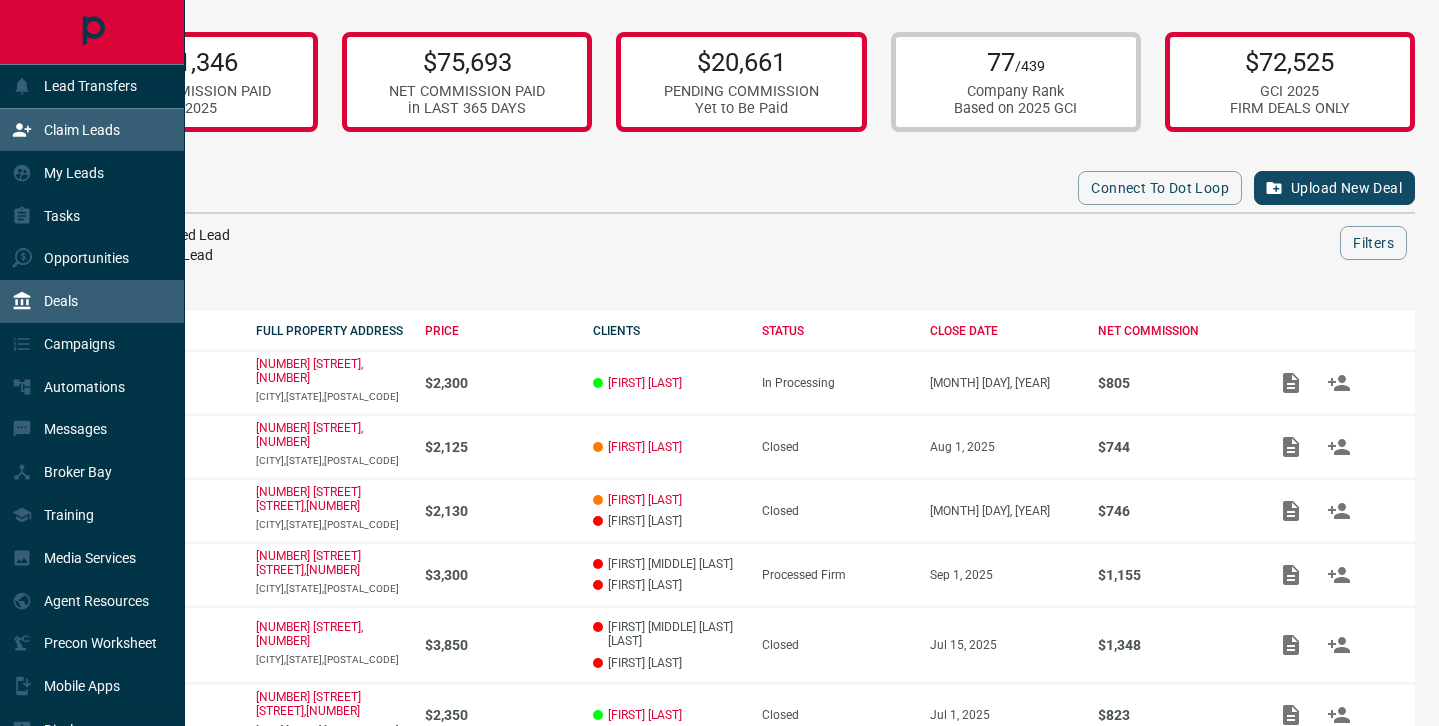 click on "Claim Leads" at bounding box center [82, 130] 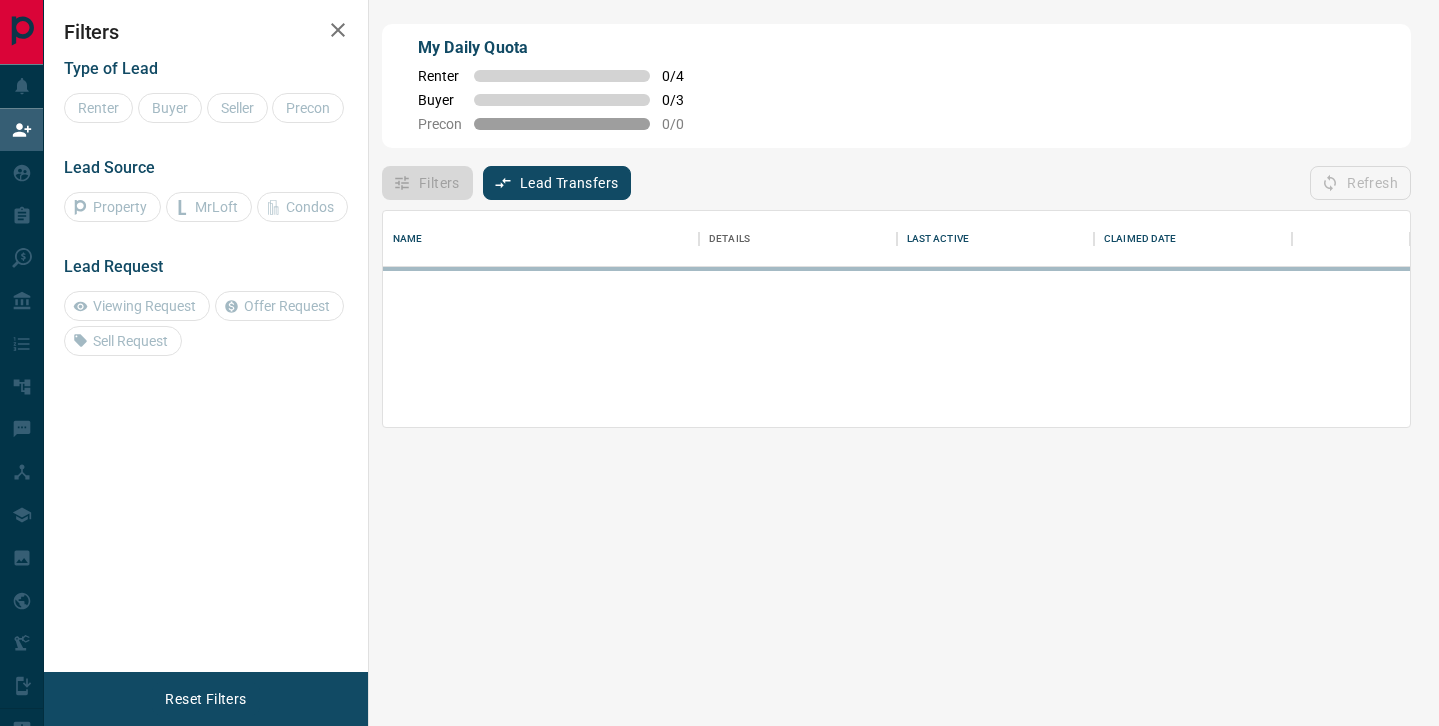 scroll, scrollTop: 1, scrollLeft: 1, axis: both 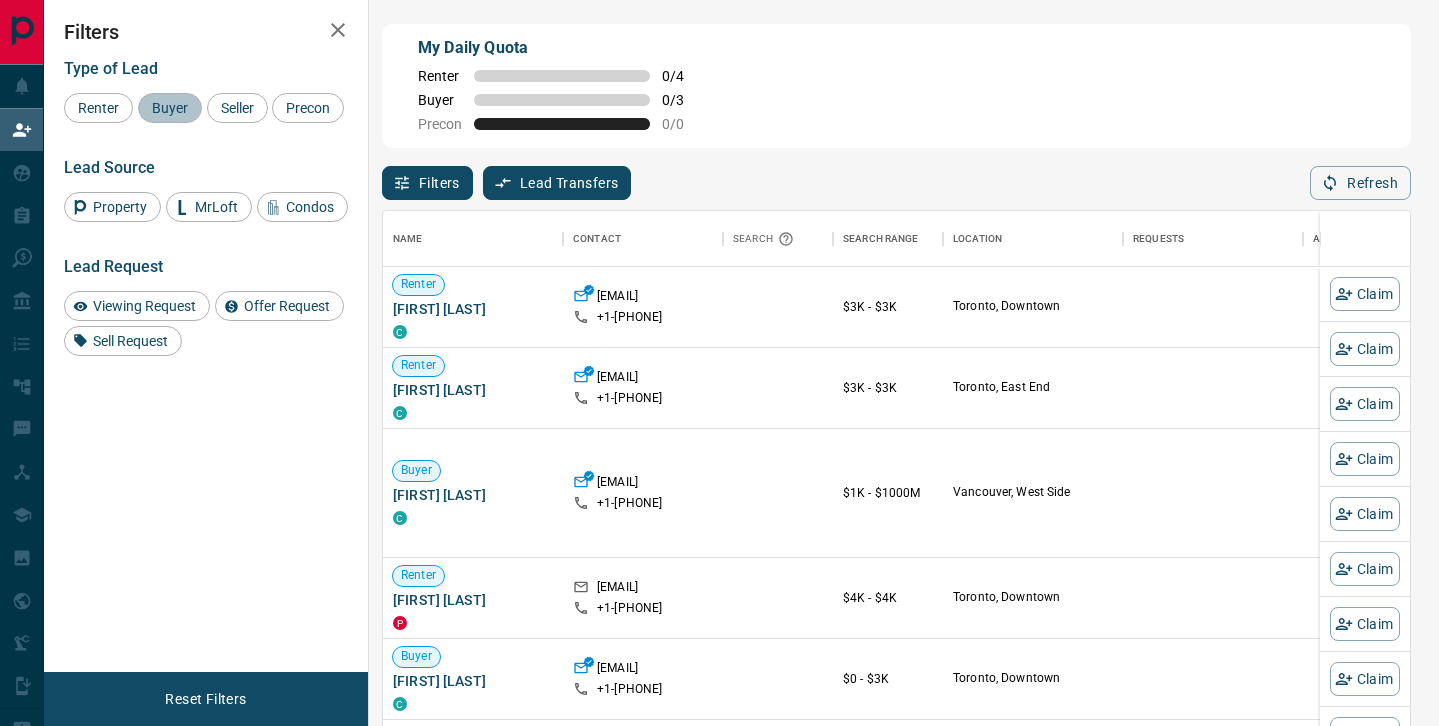 click on "Buyer" at bounding box center [170, 108] 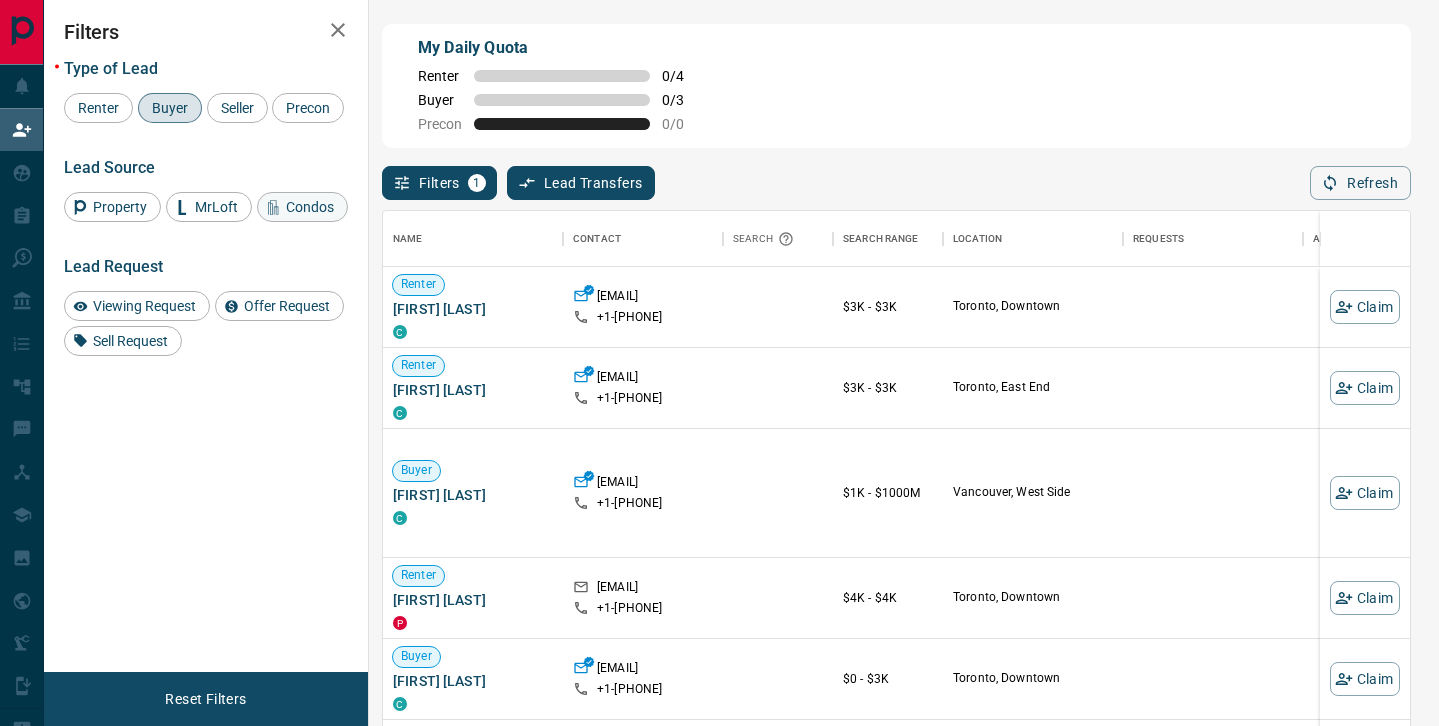 click on "Condos" at bounding box center (310, 207) 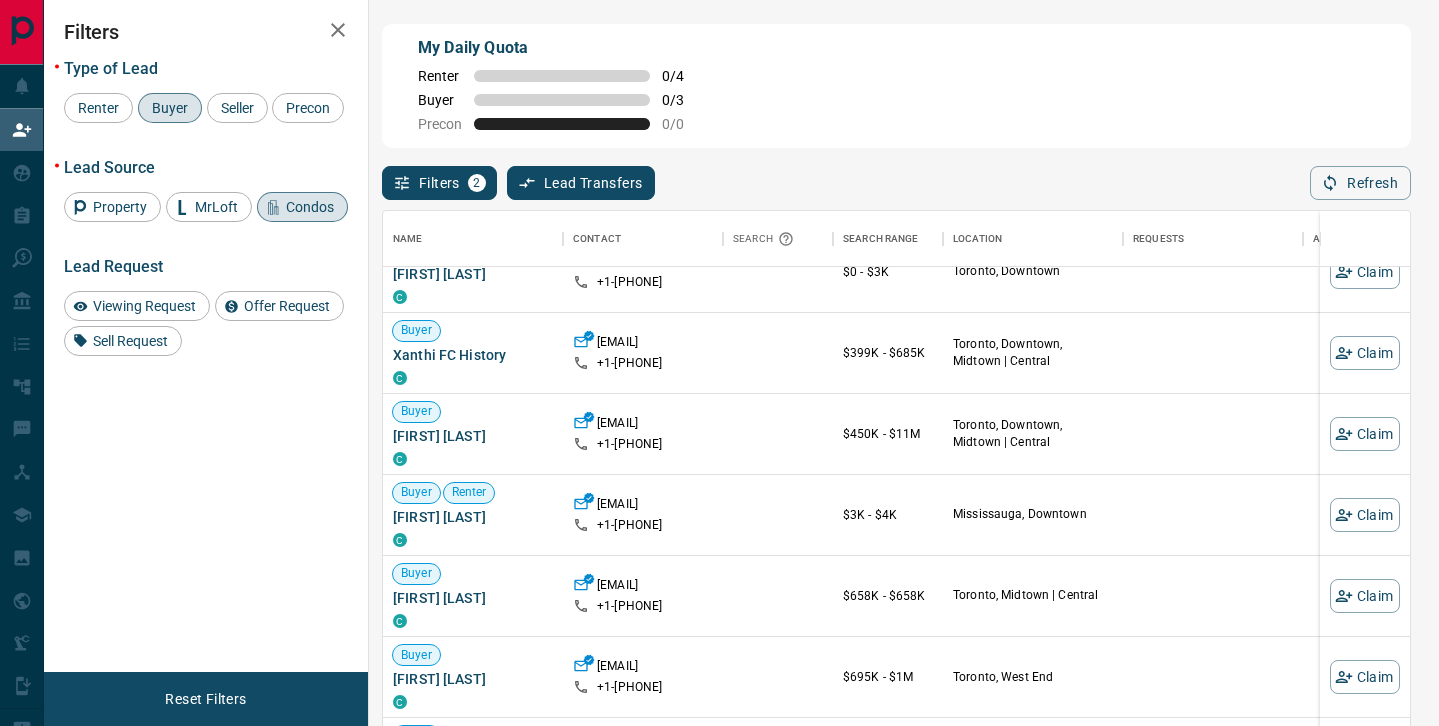scroll, scrollTop: 167, scrollLeft: 0, axis: vertical 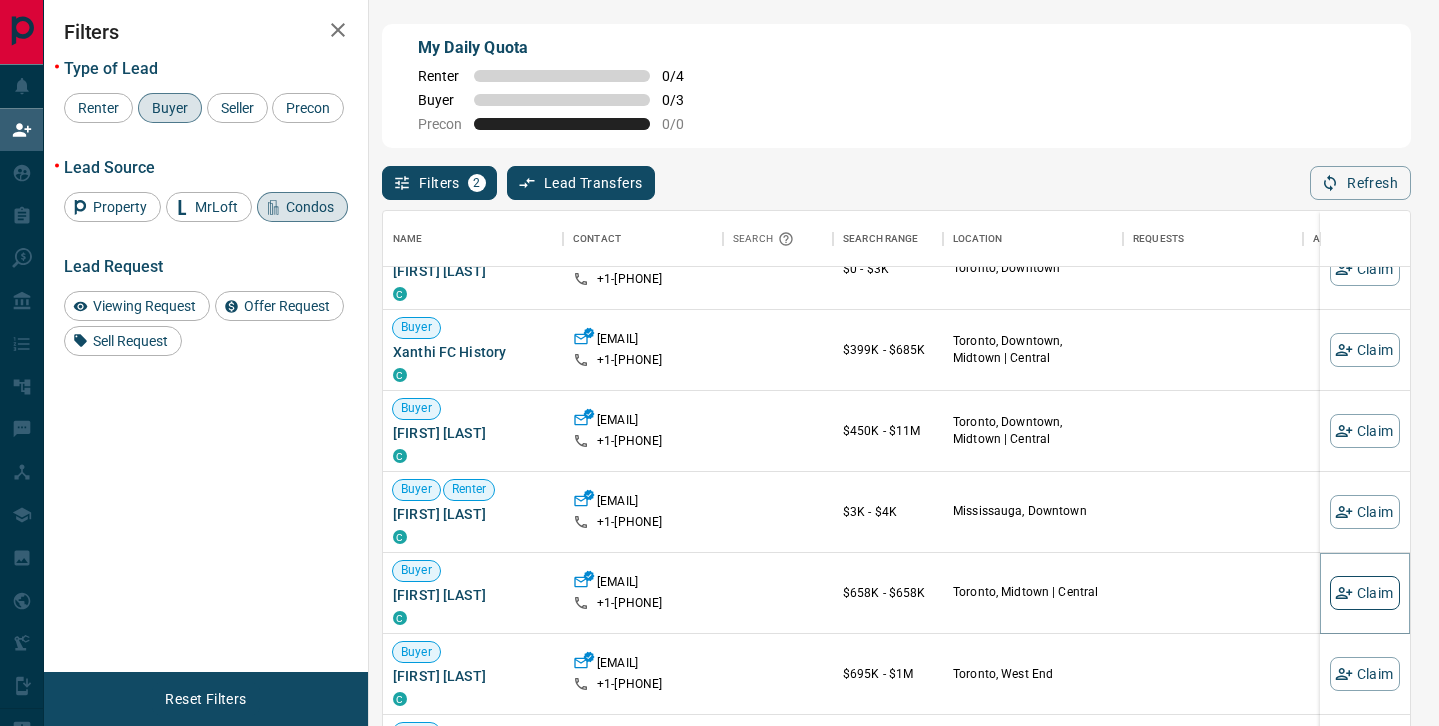 click on "Claim" at bounding box center [1365, 593] 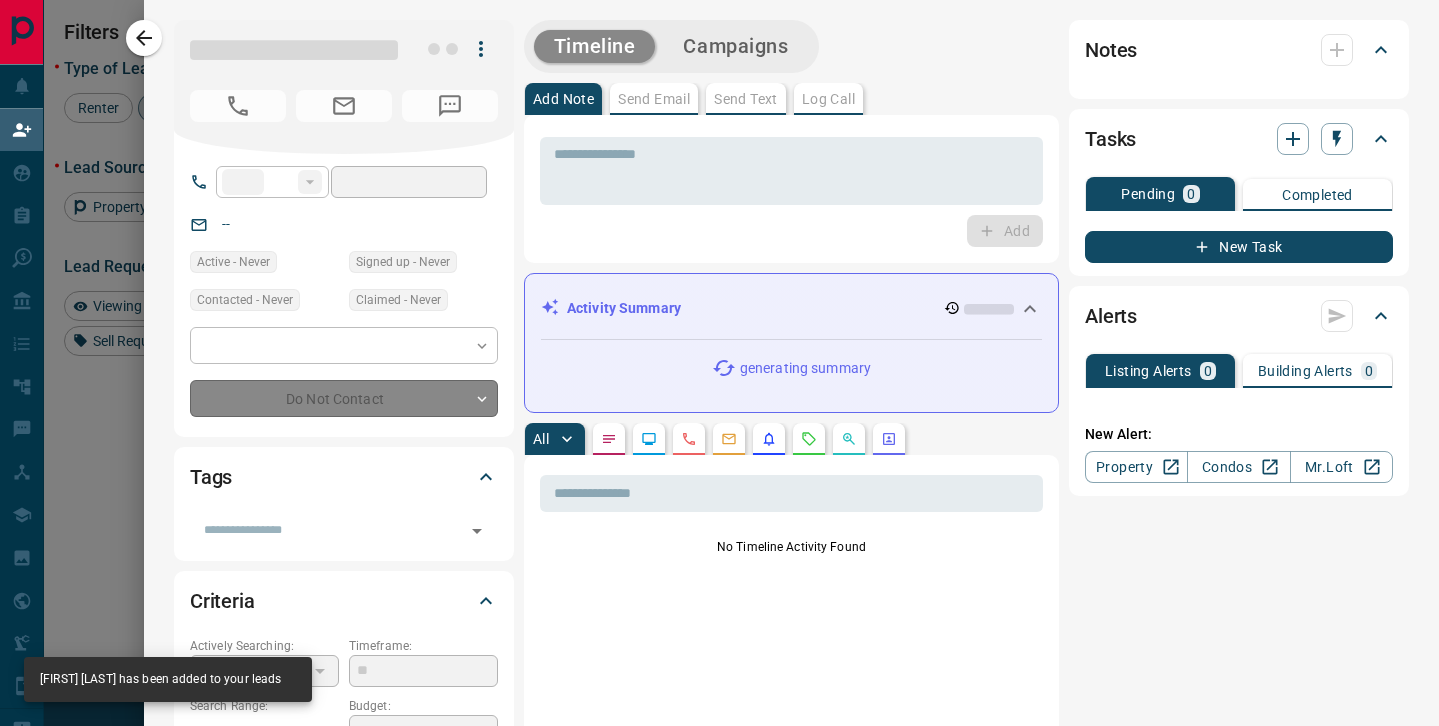 type on "**" 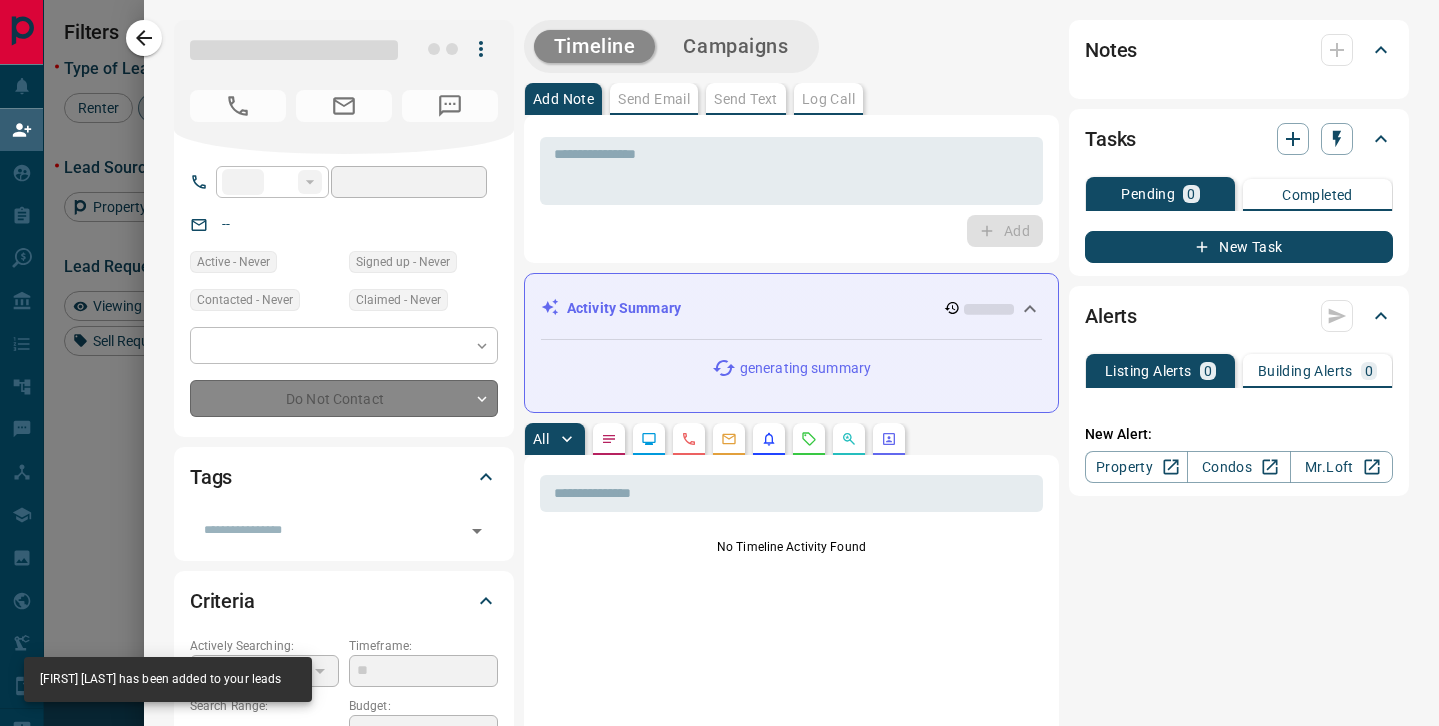 type on "**********" 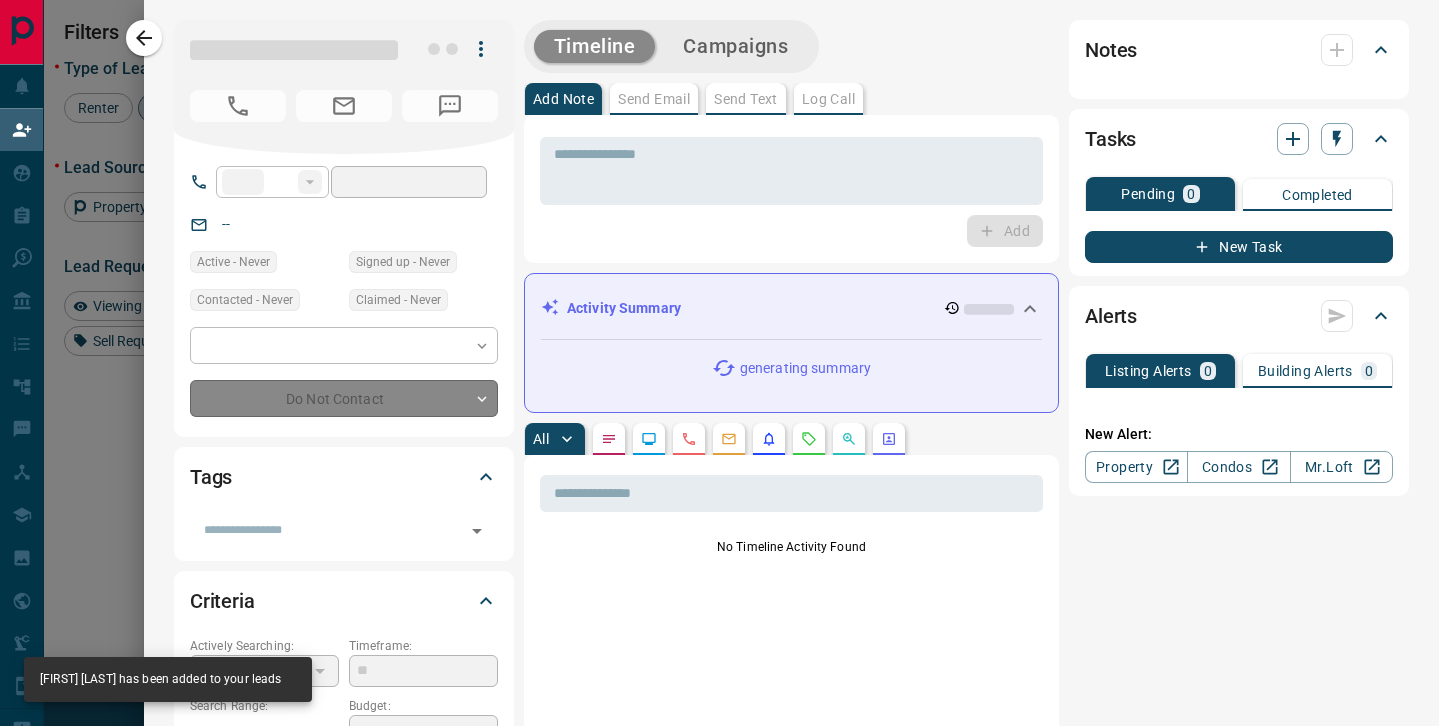 type on "**********" 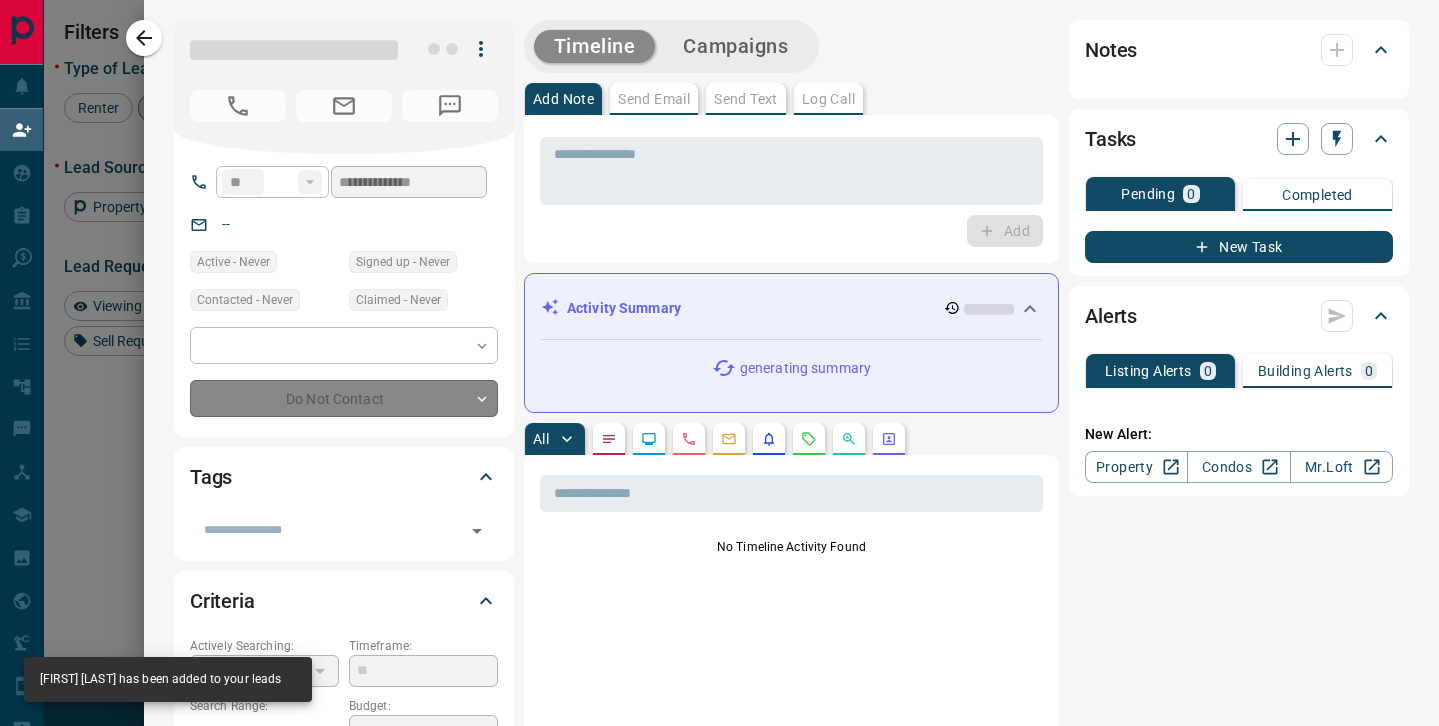type on "**" 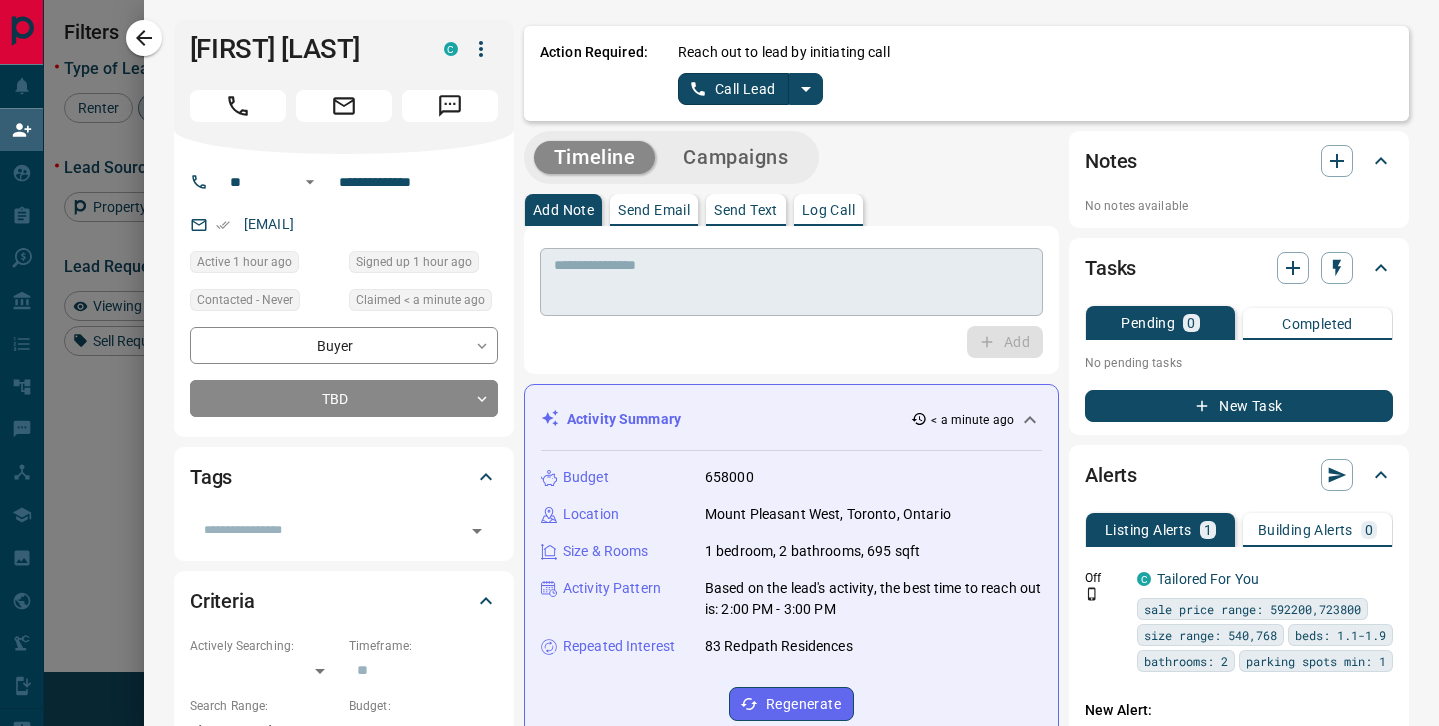 click at bounding box center (791, 282) 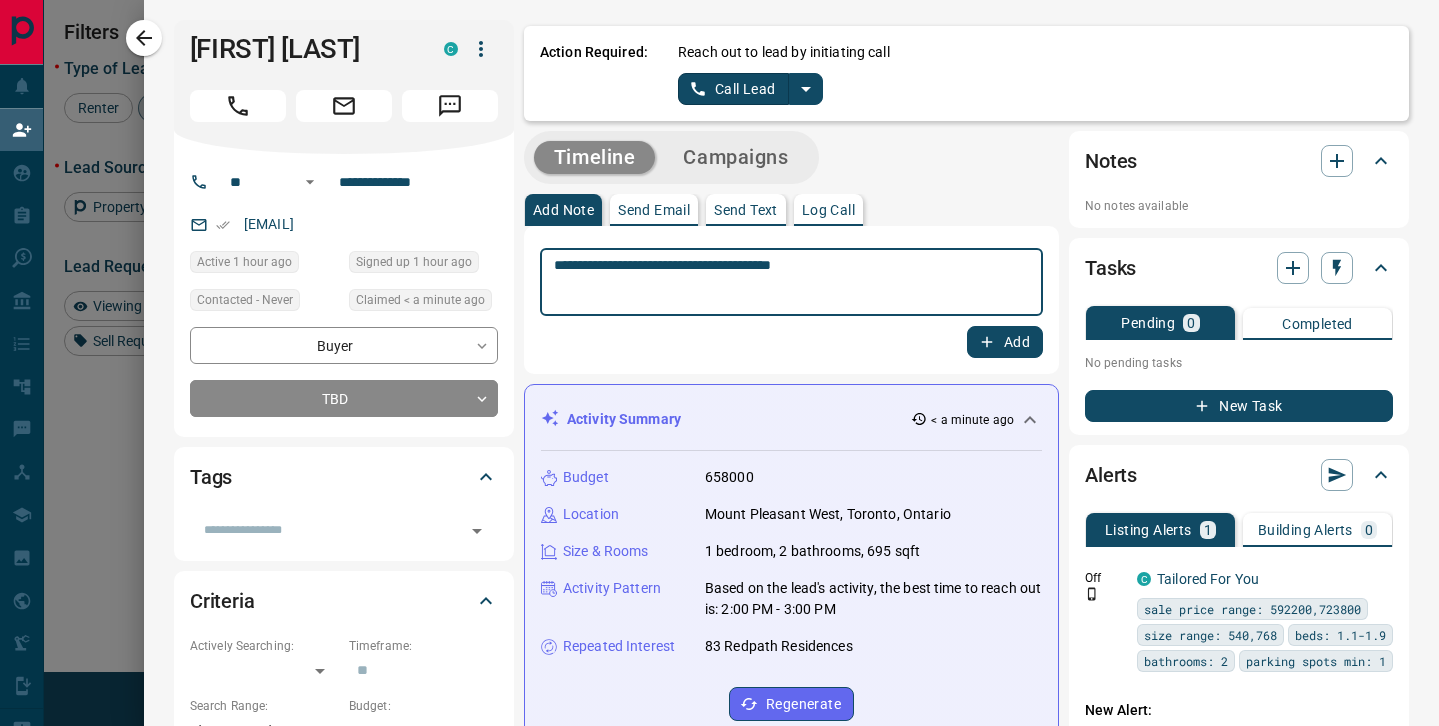type on "**********" 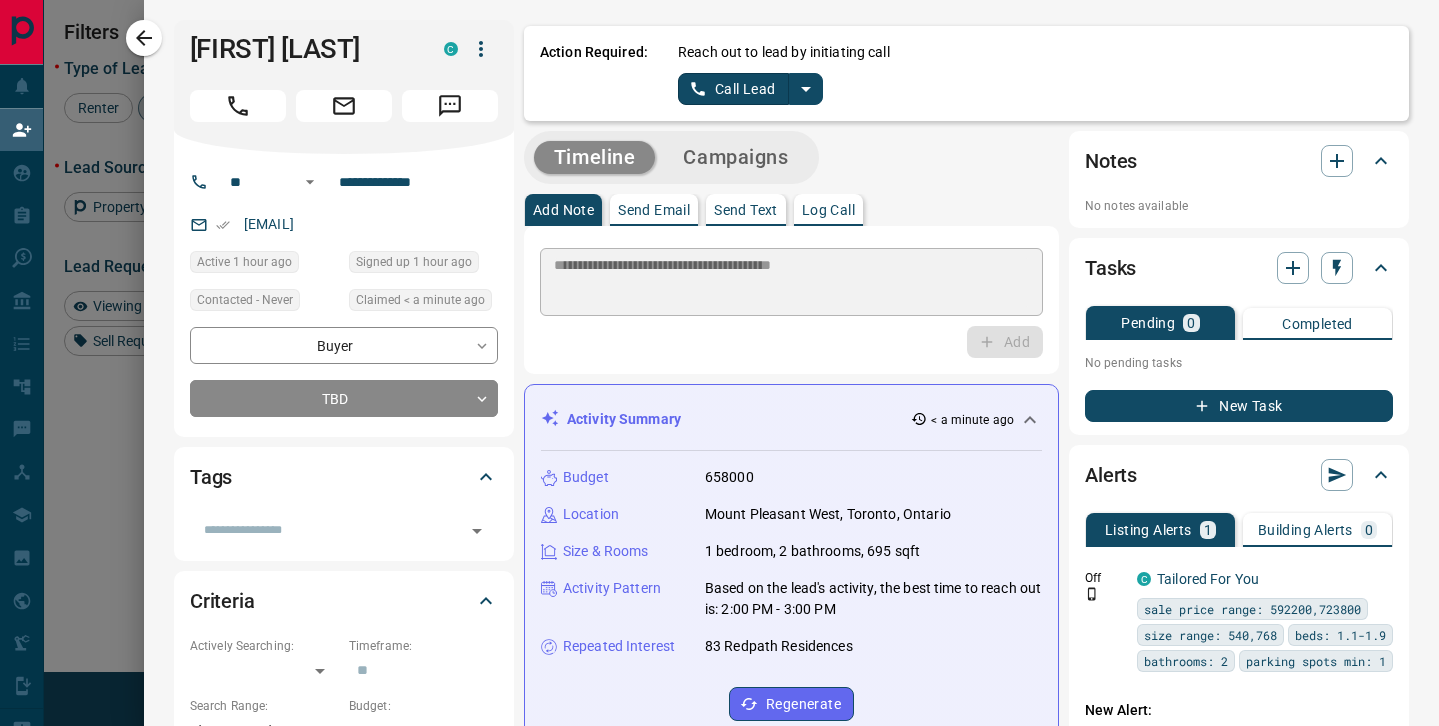 type 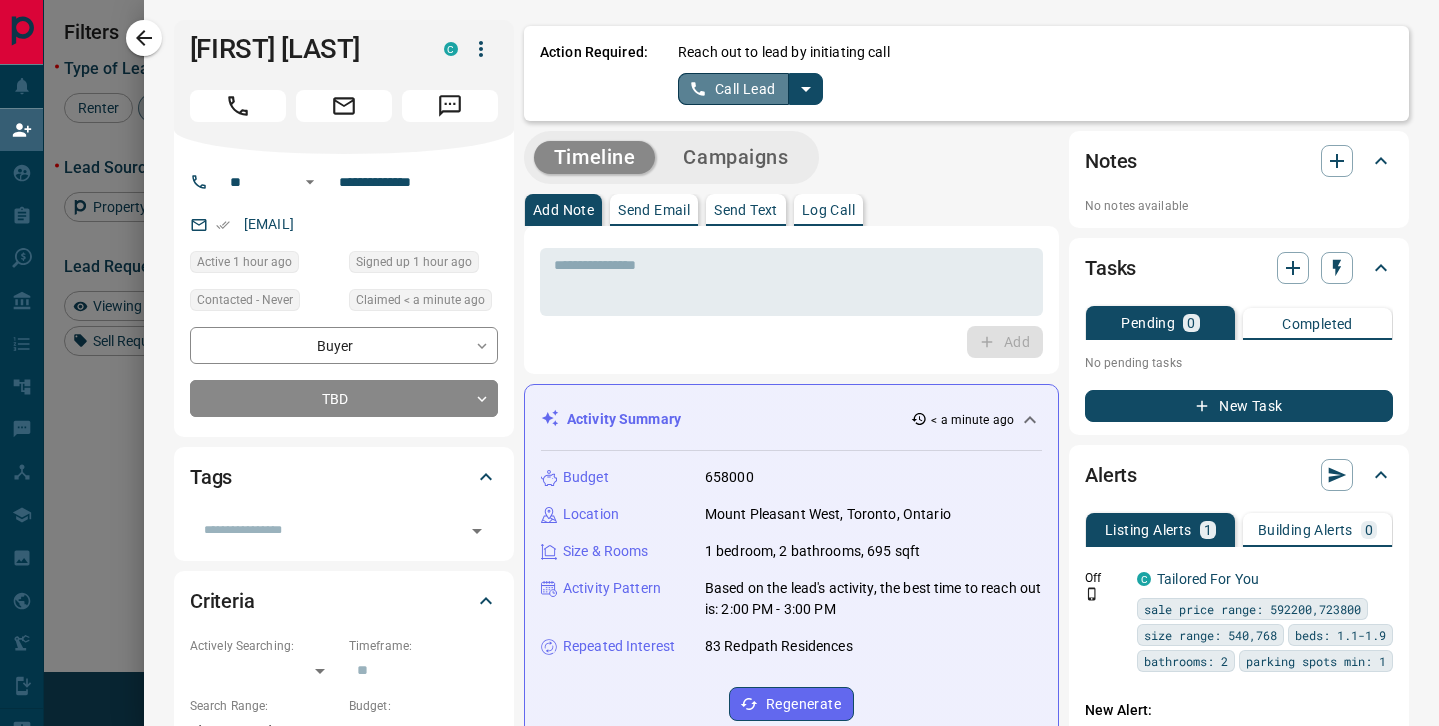 click on "Call Lead" at bounding box center (733, 89) 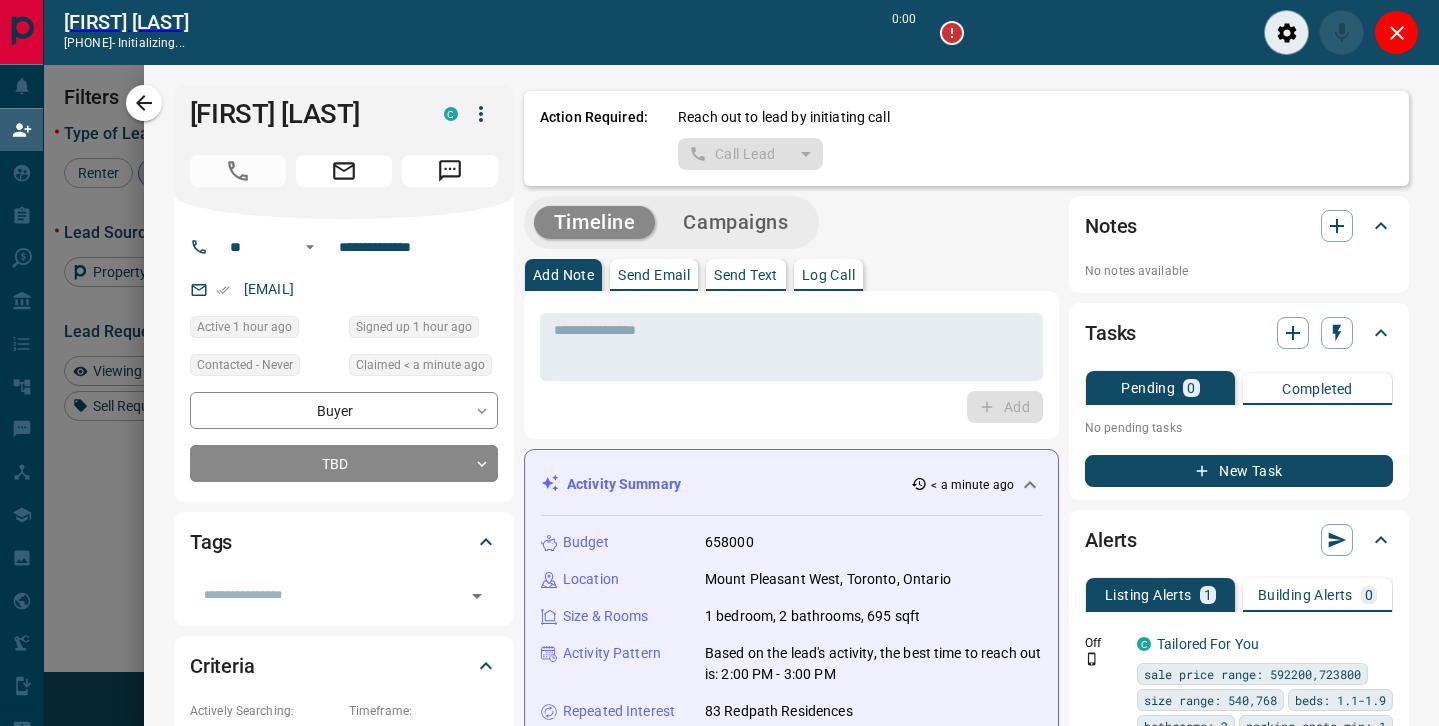 scroll, scrollTop: 499, scrollLeft: 1027, axis: both 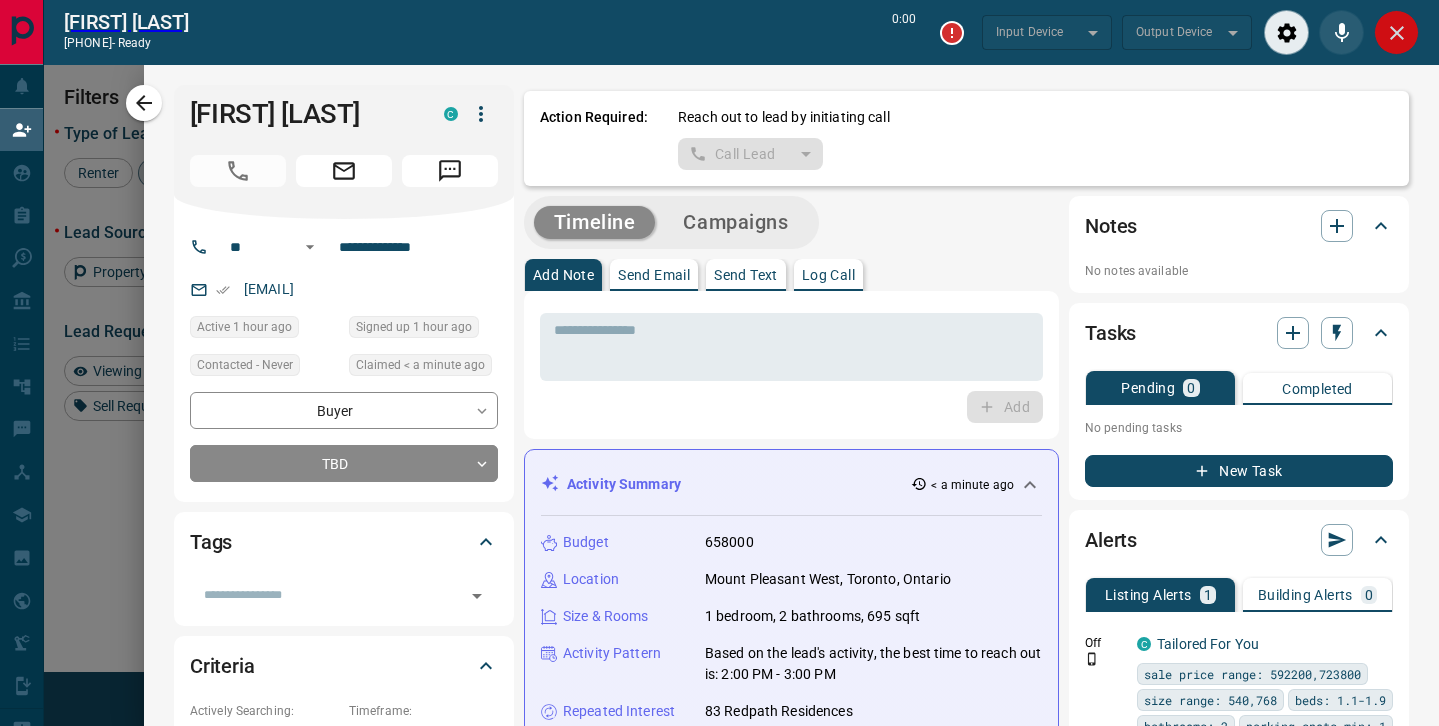 type on "*******" 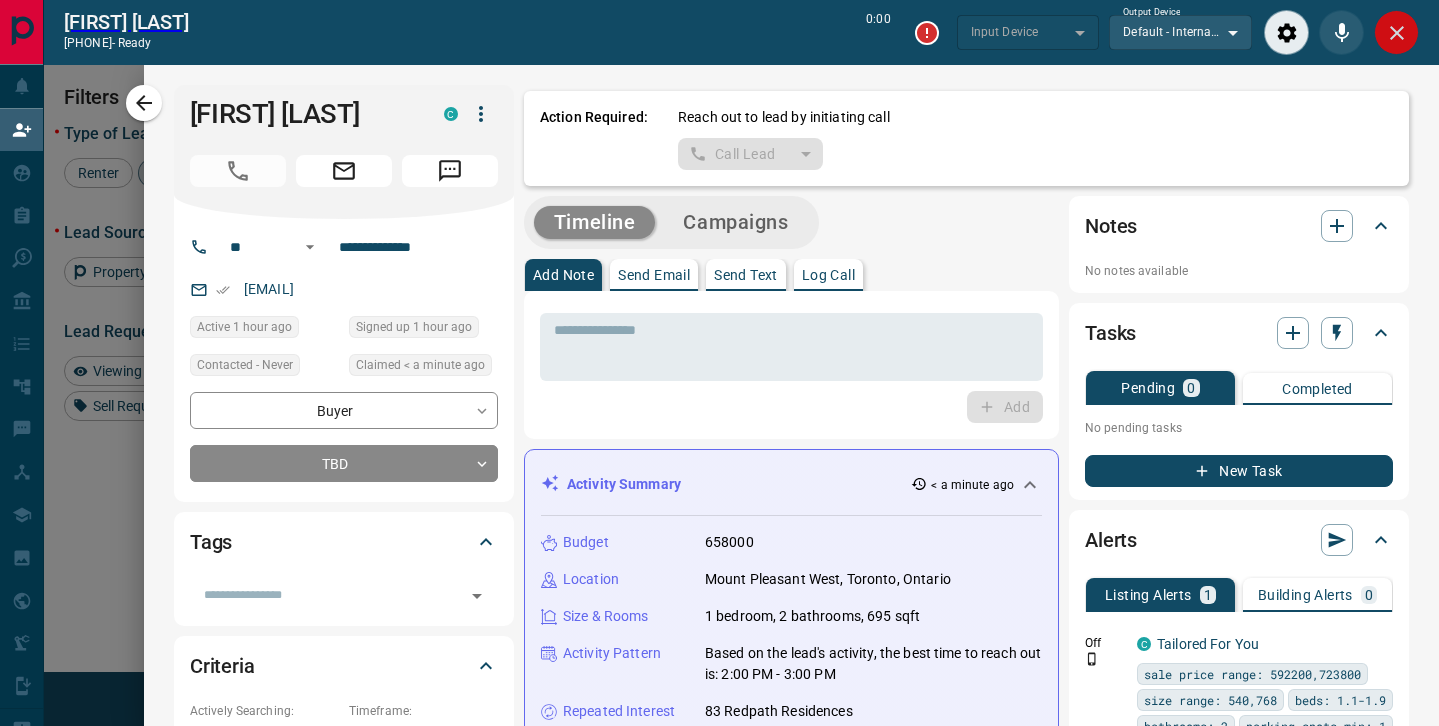 type on "*******" 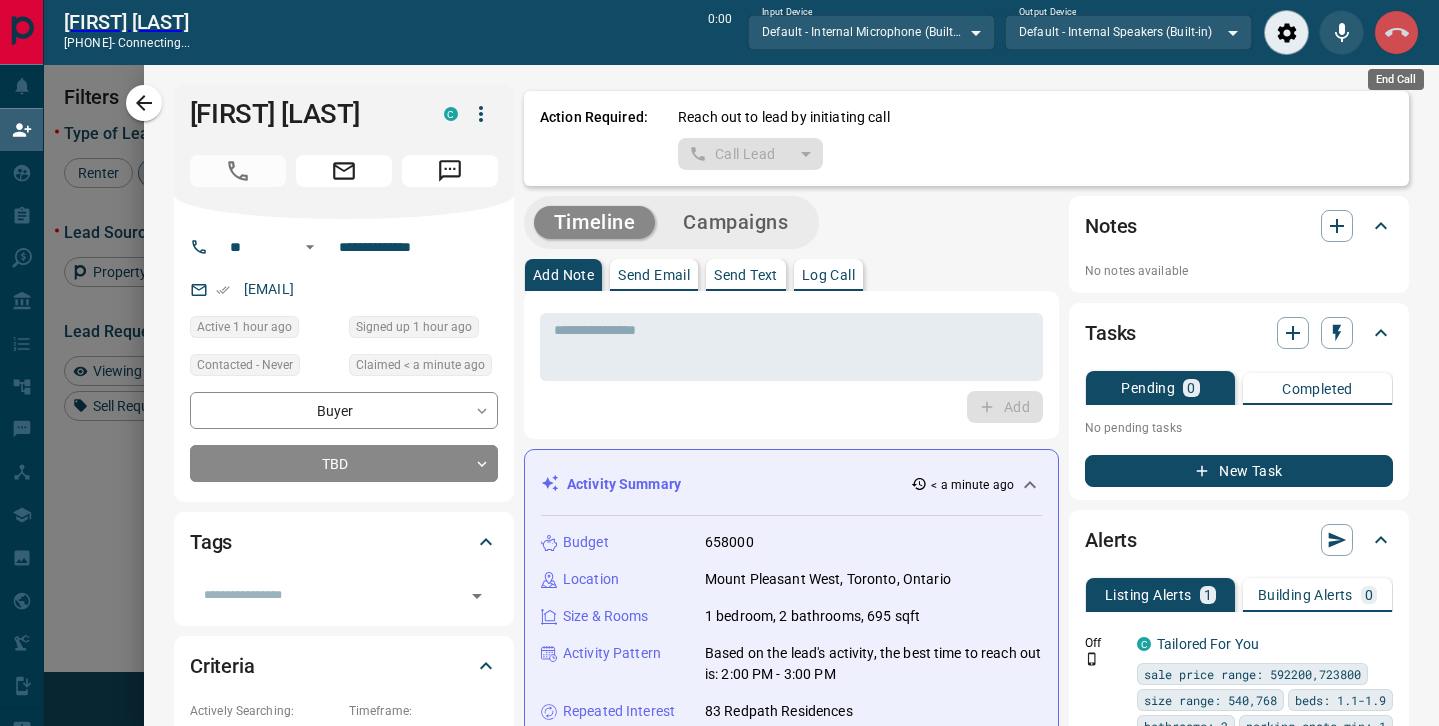 click 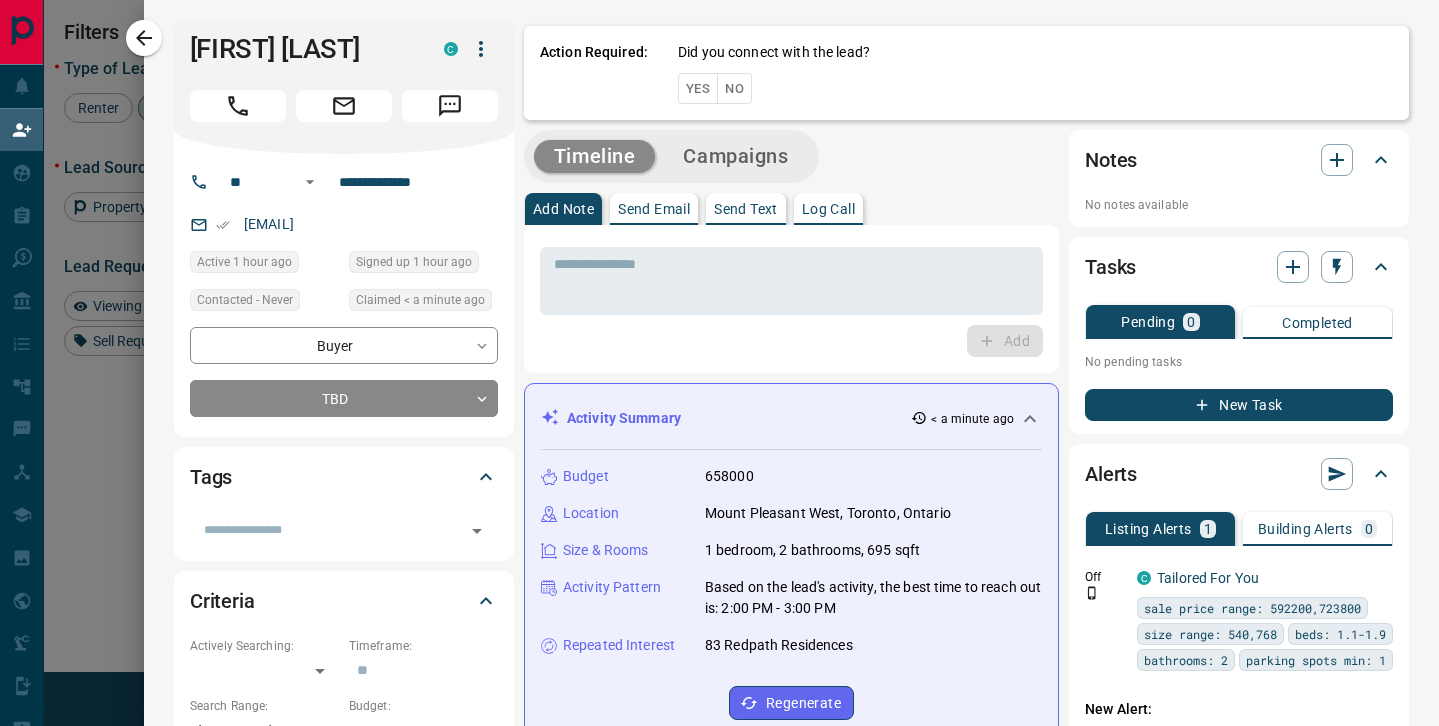 scroll, scrollTop: 1, scrollLeft: 1, axis: both 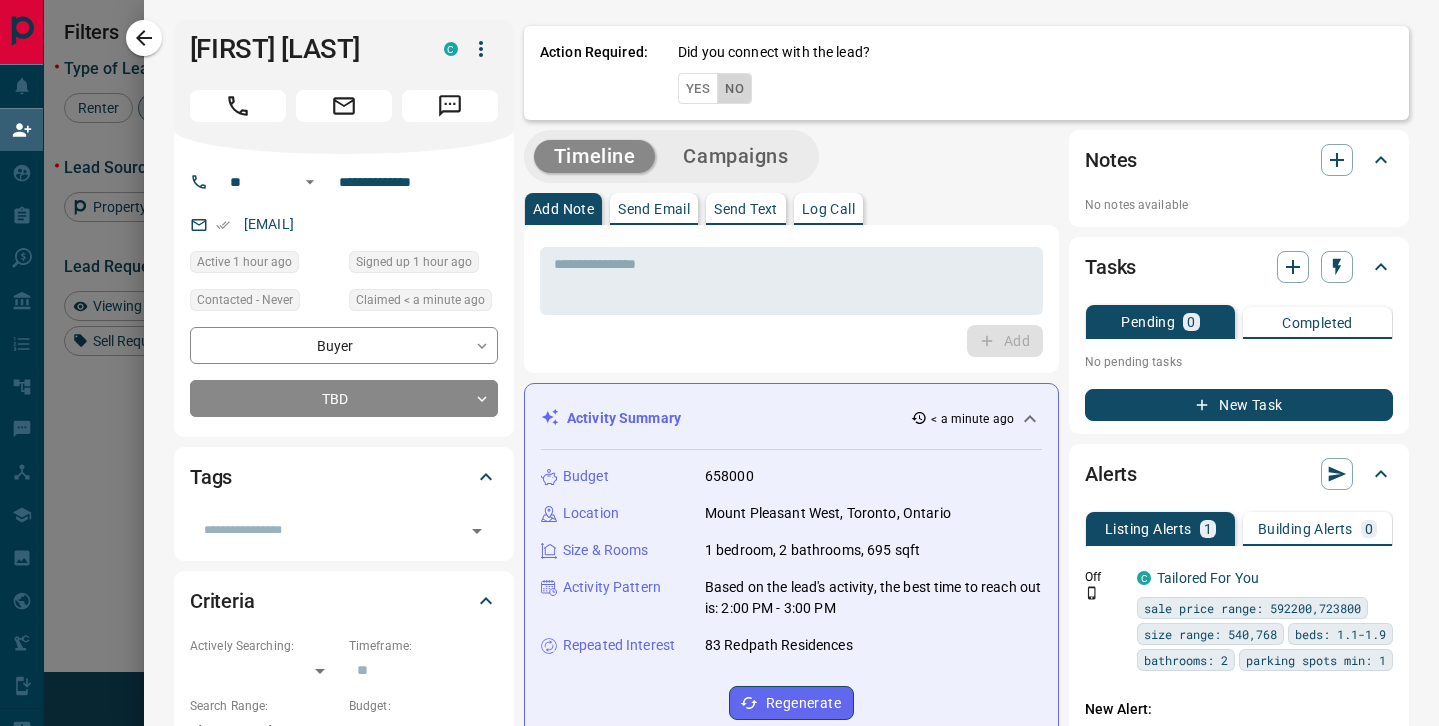 click on "No" at bounding box center [734, 88] 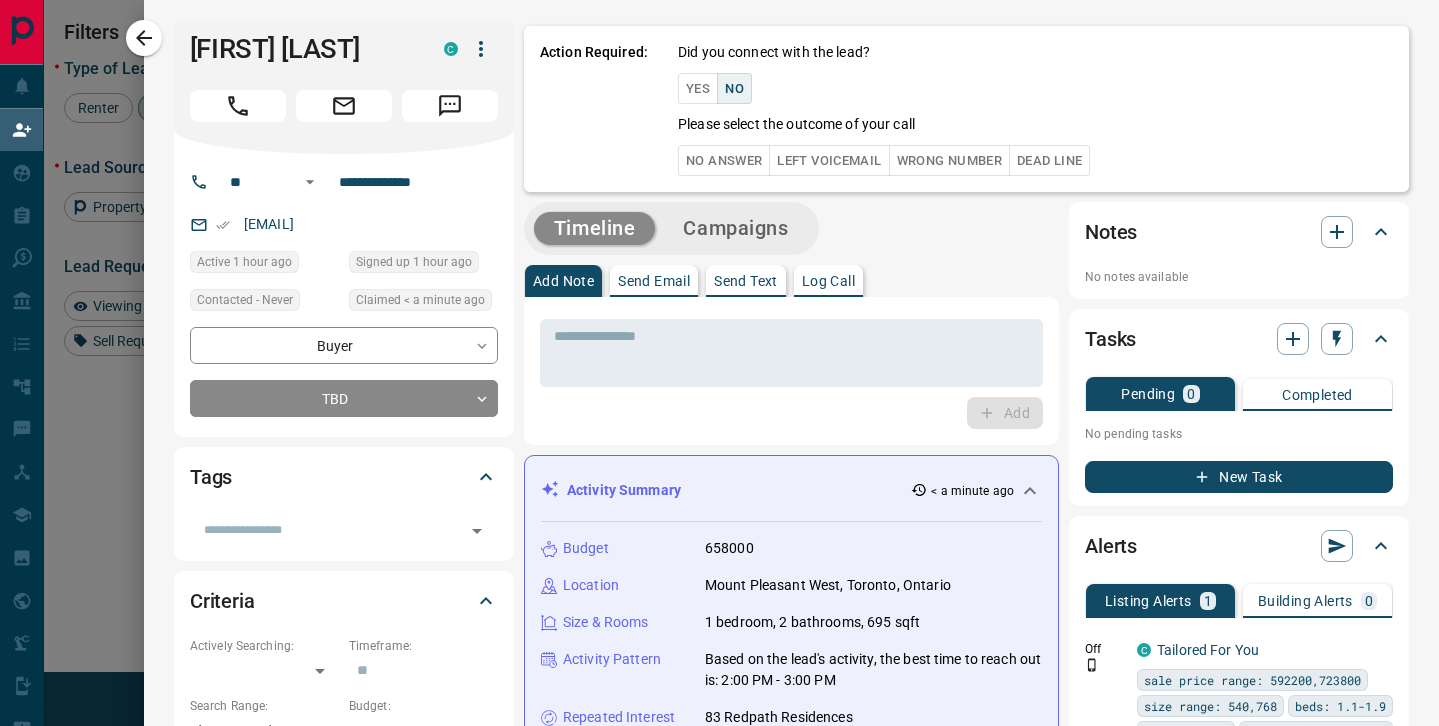 click on "No Answer" at bounding box center [724, 160] 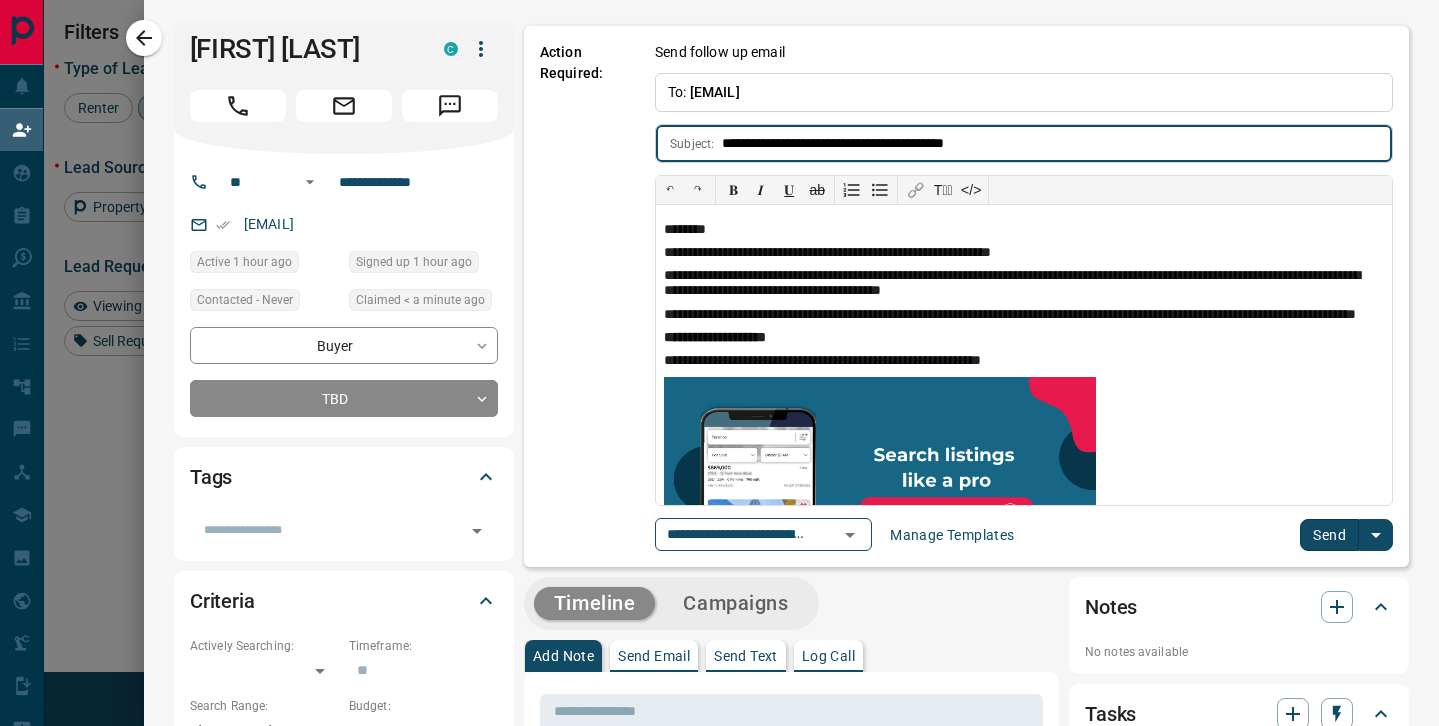 type on "**********" 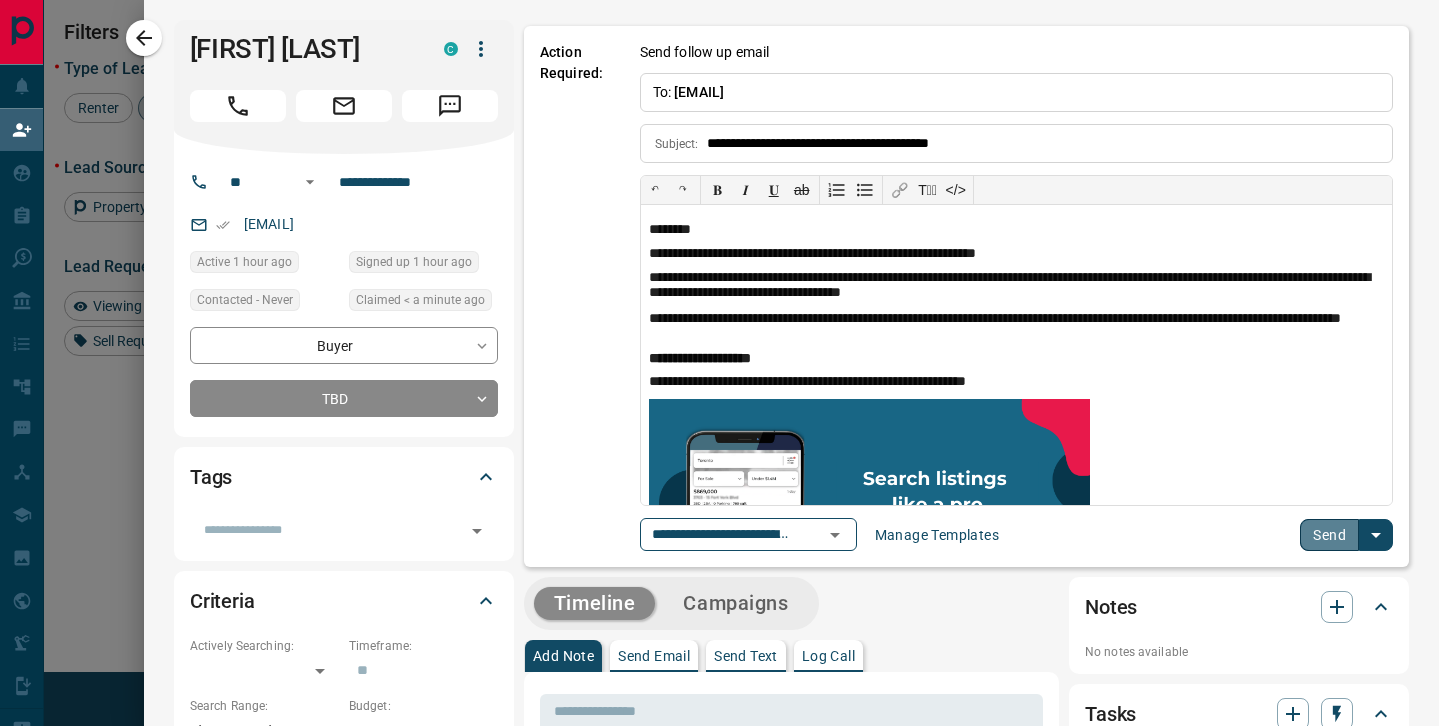 click on "Send" at bounding box center [1329, 535] 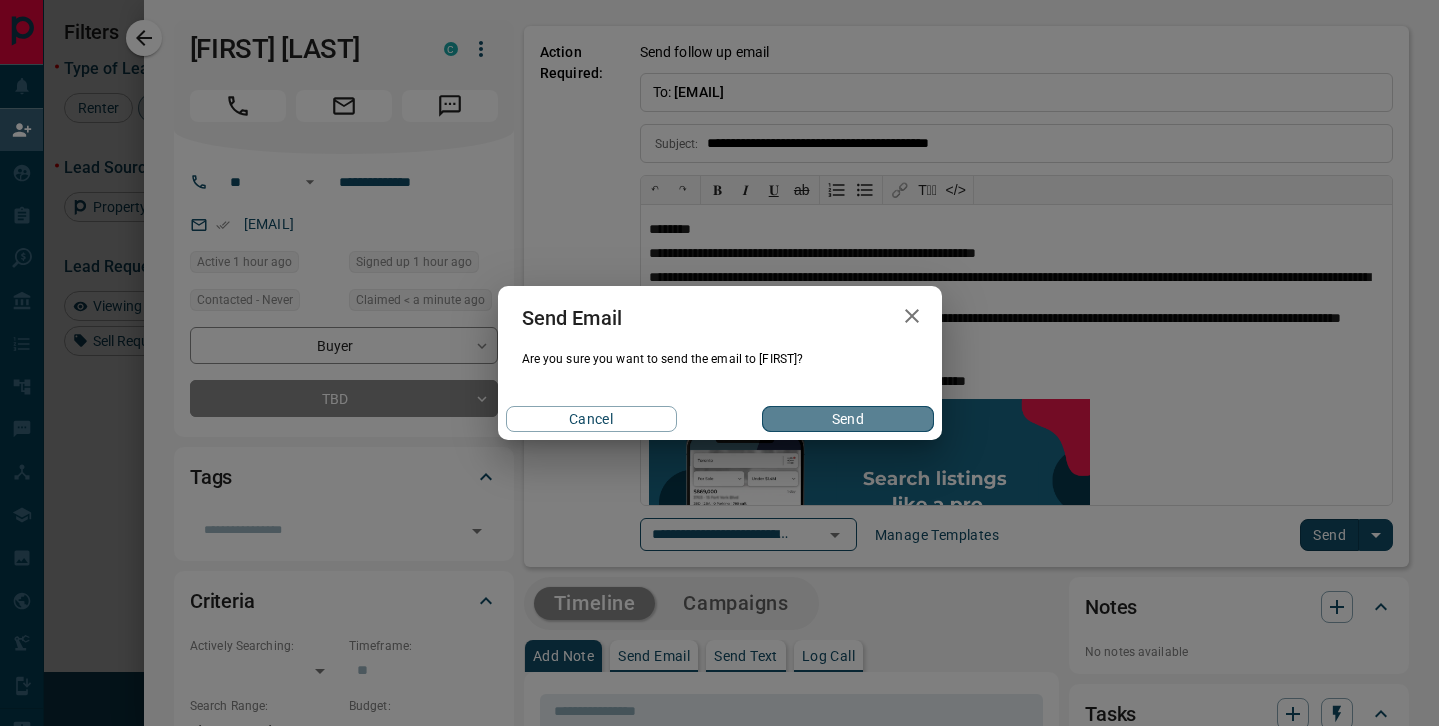 click on "Send" at bounding box center [847, 419] 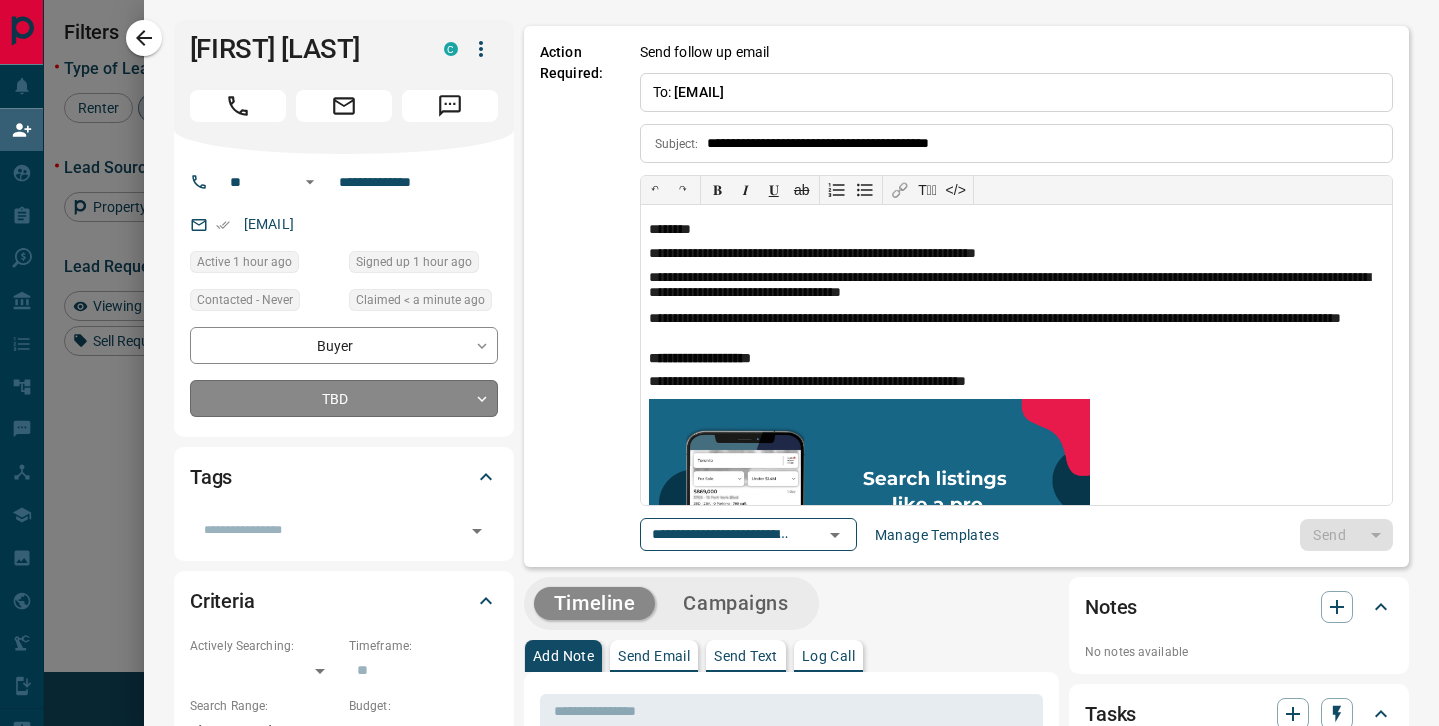 click on "Lead Transfers Claim Leads My Leads Tasks Opportunities Deals Campaigns Automations Messages Broker Bay Training Media Services Agent Resources Precon Worksheet Mobile Apps Disclosure Logout My Daily Quota Renter 0 / 4 Buyer 1 / 3 Precon 0 / 0 Filters 2 Lead Transfers 0 Refresh Name Contact Search   Search Range Location Requests AI Status Recent Opportunities (30d) Buyer [FIRST] [LAST] C [EMAIL] +[PHONE] $[PRICE] - $[PRICE] [CITY], [CITY] High Interest Favourite Setup Listing Alert Back to Site Buyer [FIRST] [LAST] C [EMAIL] $[PRICE] - $[PRICE] [CITY], [CITY] Contact an Agent Request Back to Site Buyer [FIRST] [LAST] C [EMAIL] $[PRICE] - $[PRICE] [CITY], [CITY], [NEIGHBORHOOD] | [NEIGHBORHOOD] Buyer [FIRST] [LAST] C [EMAIL] $[PRICE] - $[PRICE] [CITY], [CITY], [NEIGHBORHOOD] | [NEIGHBORHOOD] Buyer Renter [FIRST] [LAST] C [EMAIL] $[PRICE] - $[PRICE] [CITY], [CITY] High Interest Back to Site Buyer [FIRST] [LAST] C +[PHONE]" at bounding box center [719, 310] 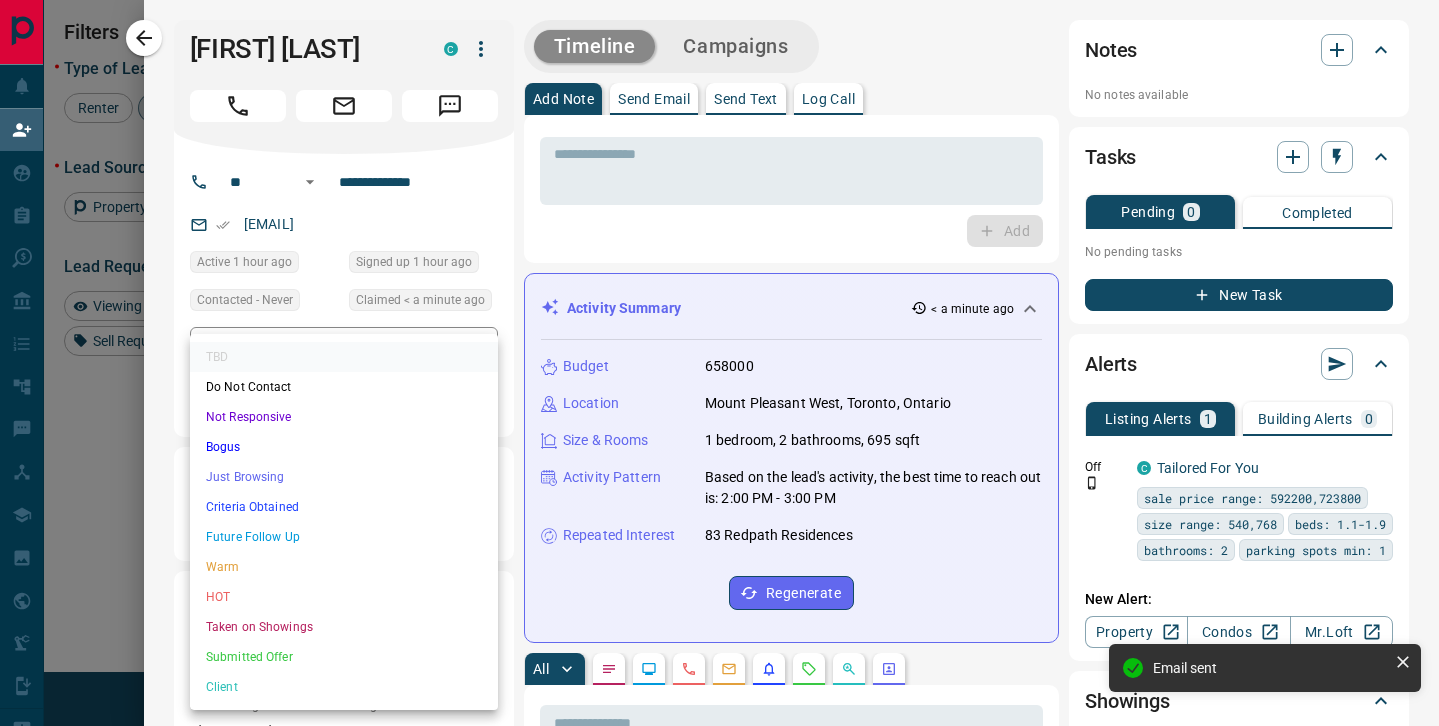 click on "Future Follow Up" at bounding box center [344, 537] 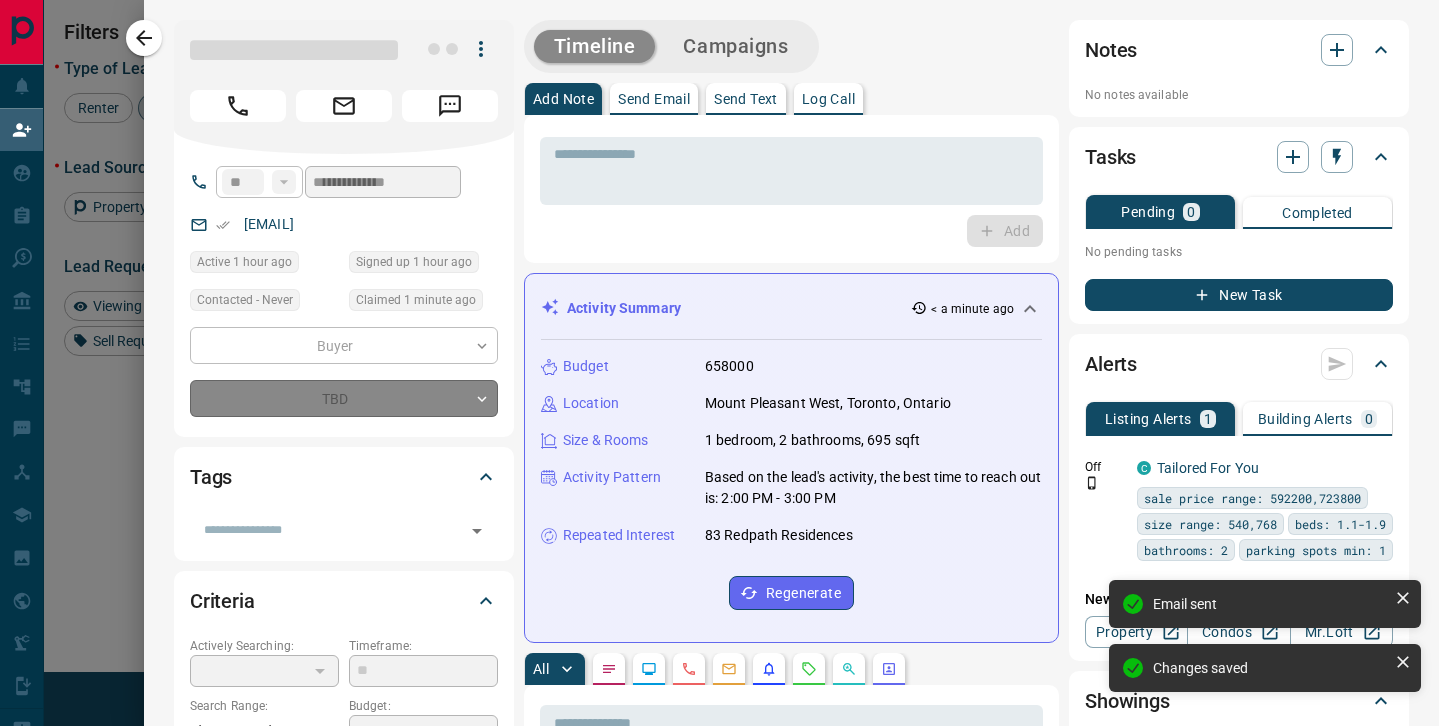click on "New Task" at bounding box center [1239, 295] 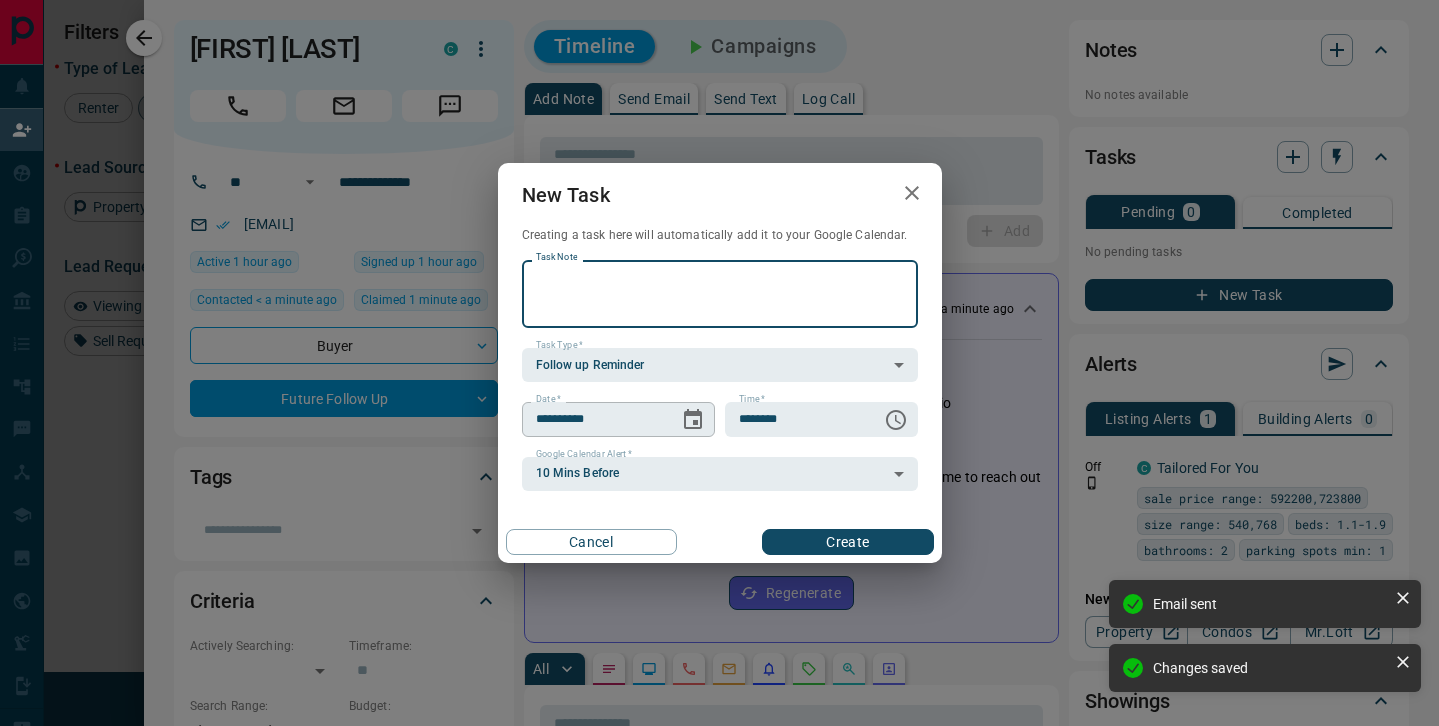 click 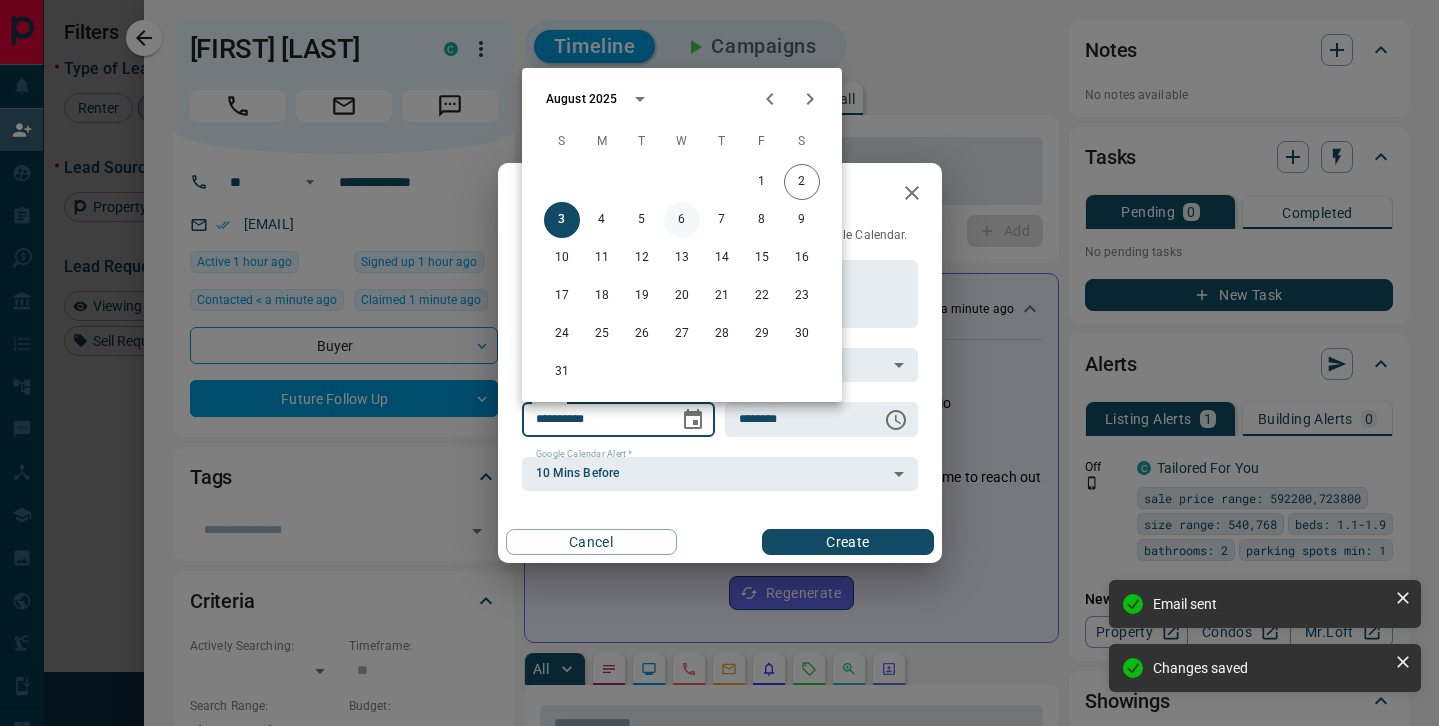 click on "6" at bounding box center (682, 220) 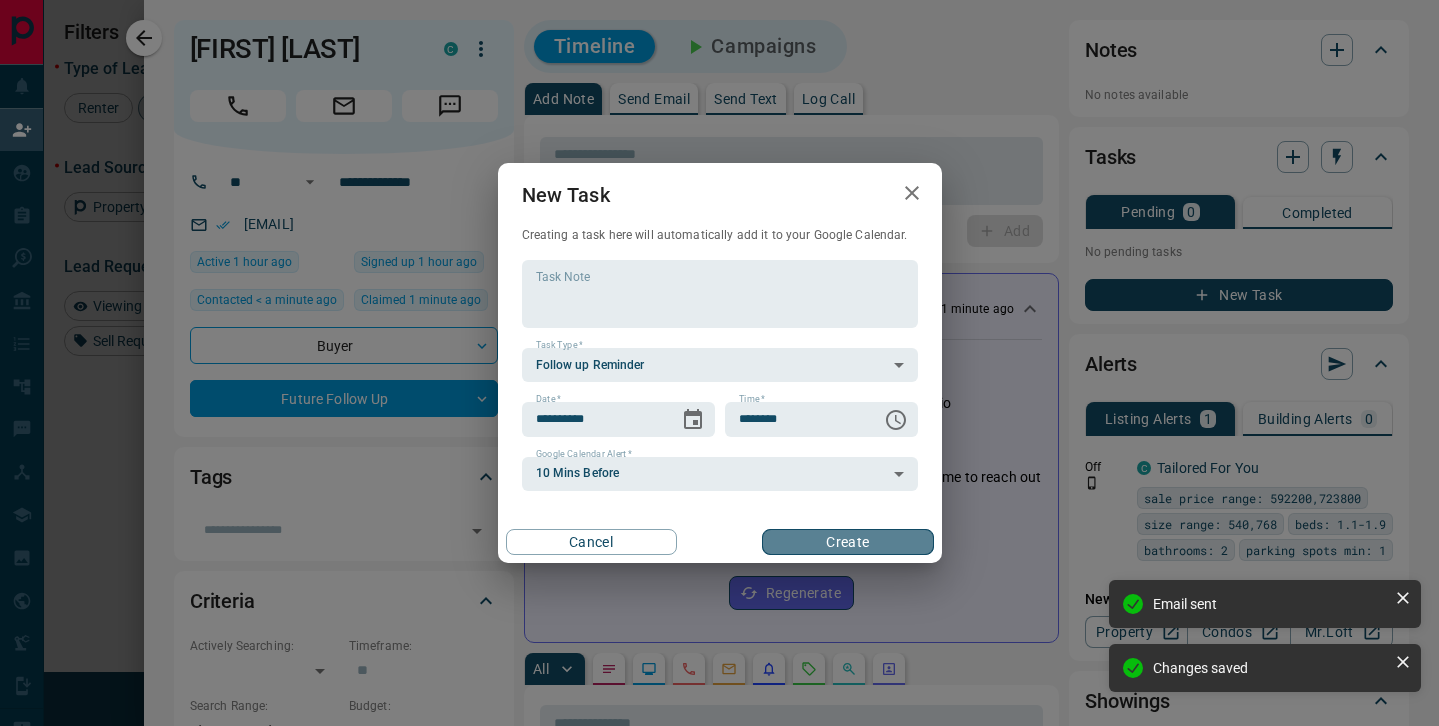 click on "Create" at bounding box center (847, 542) 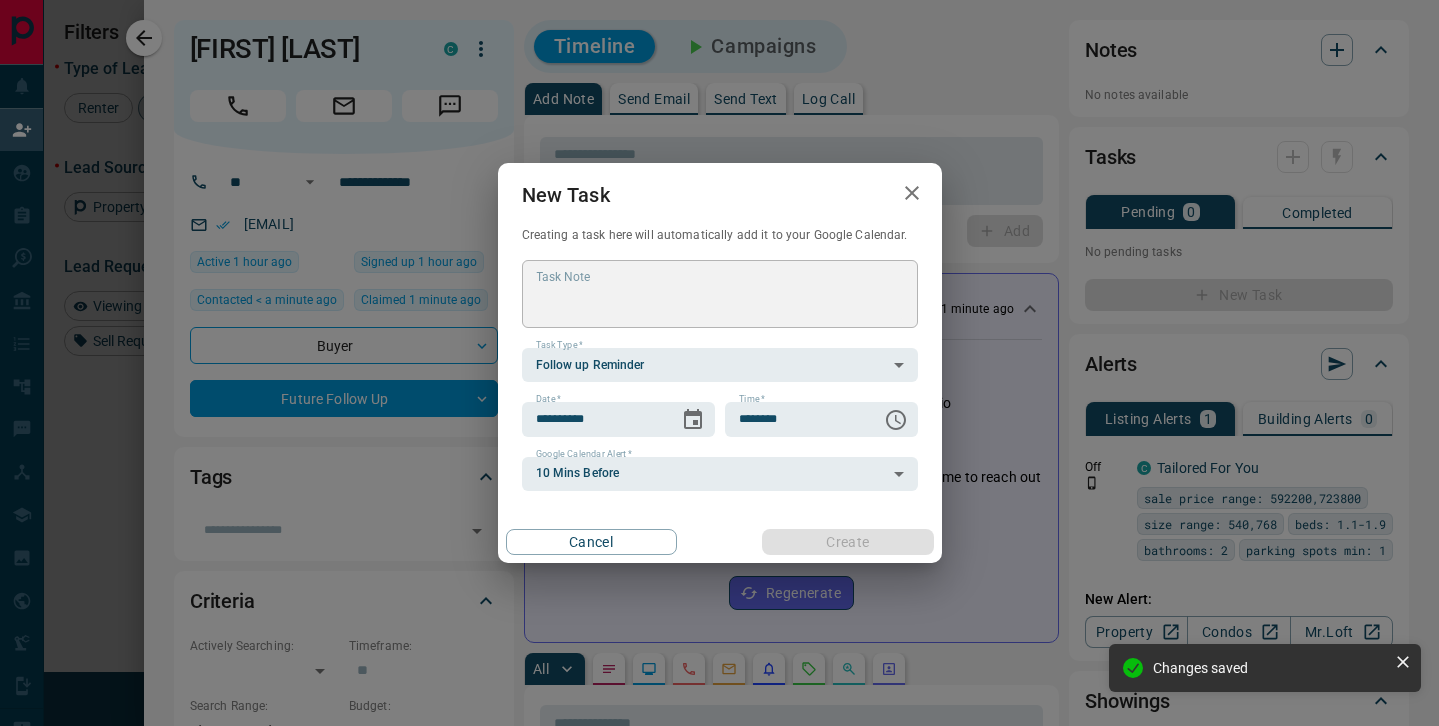 click on "**********" at bounding box center [719, 363] 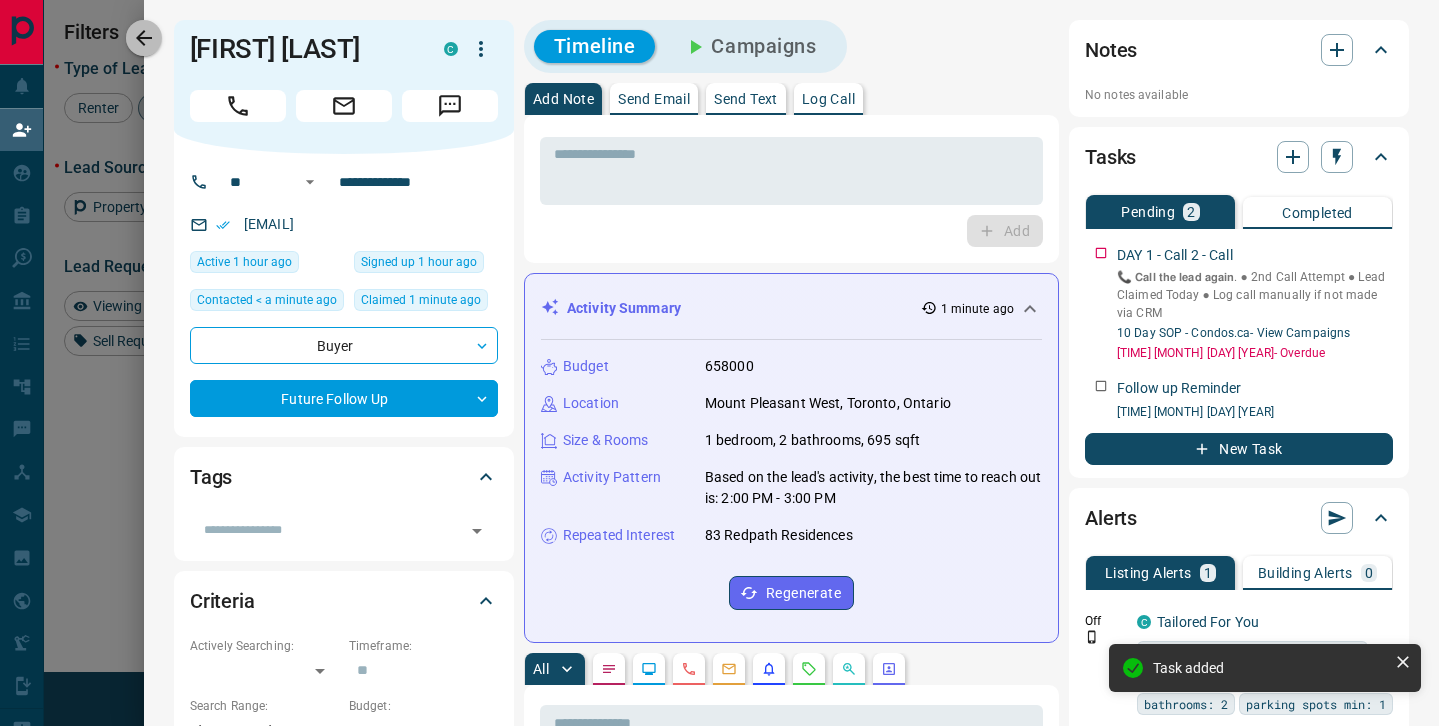click 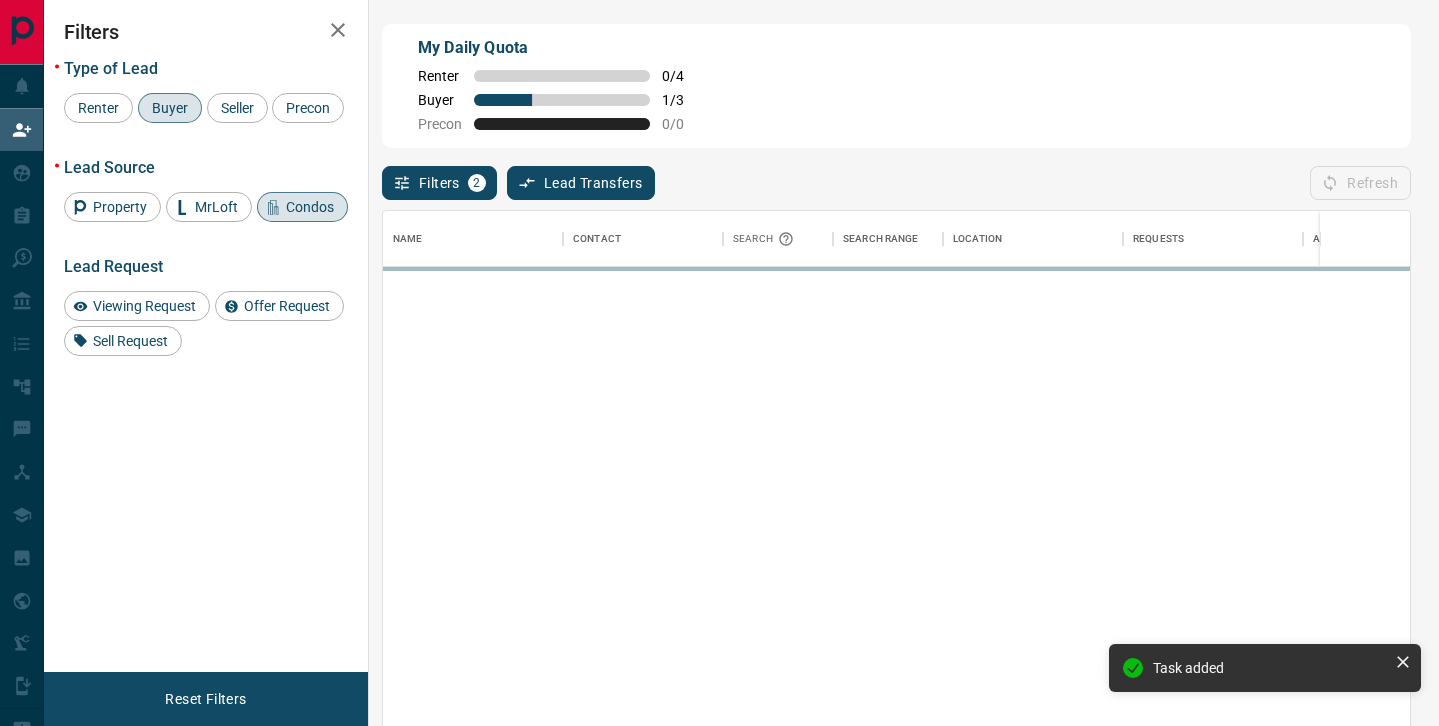 scroll, scrollTop: 1, scrollLeft: 1, axis: both 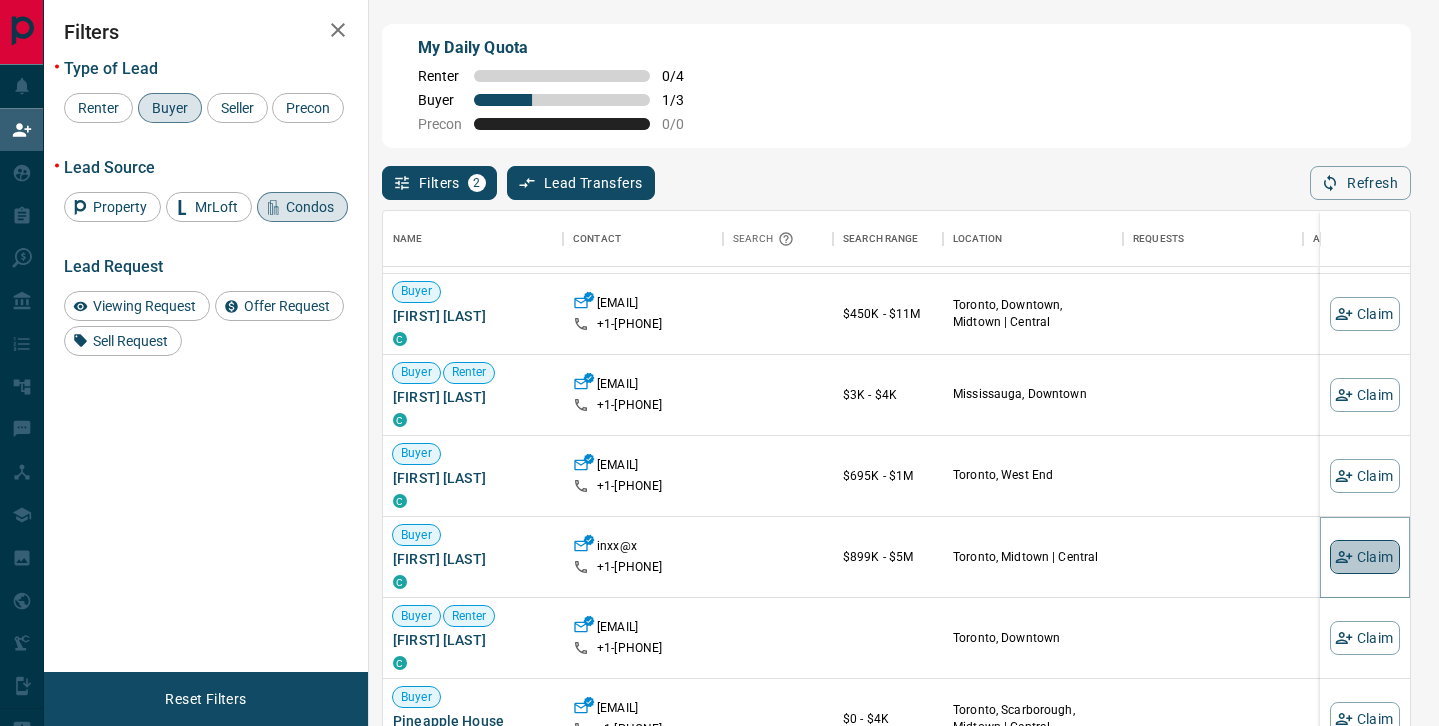click on "Claim" at bounding box center [1365, 557] 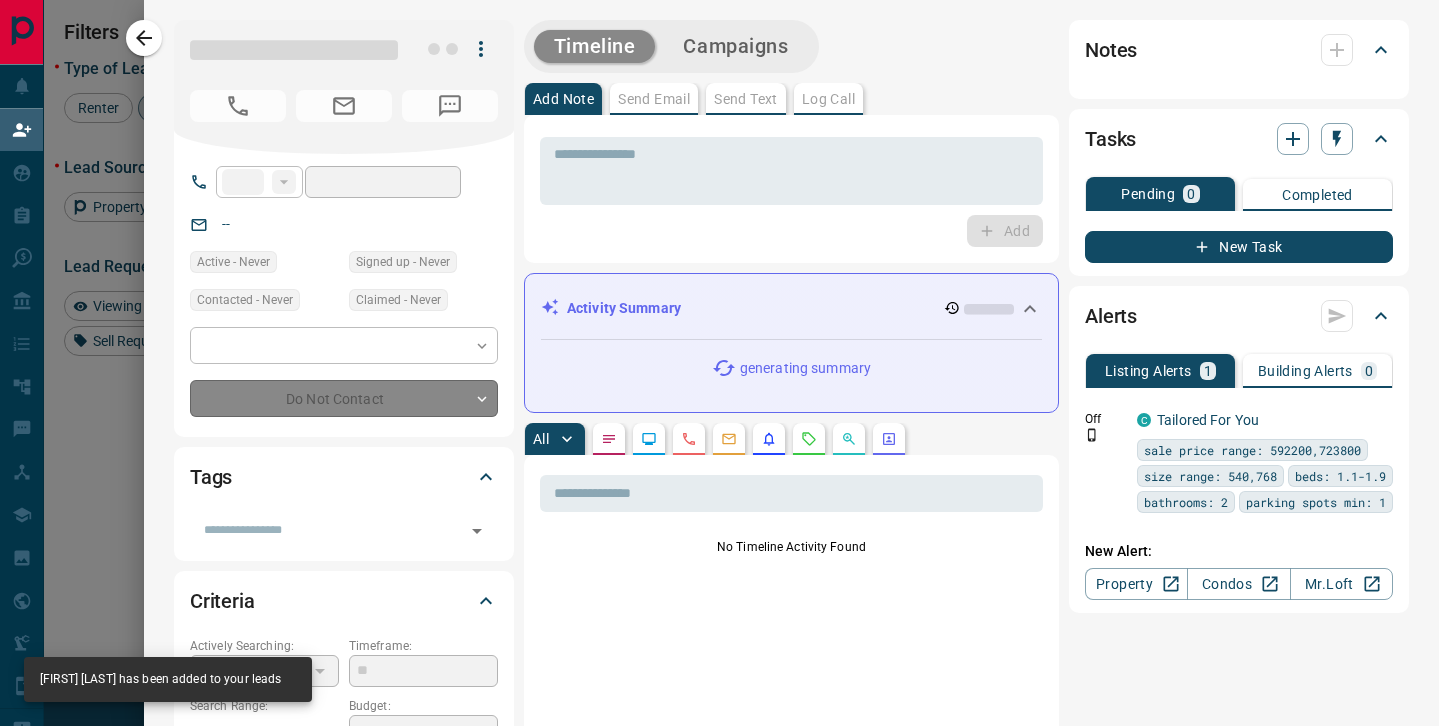 type on "**" 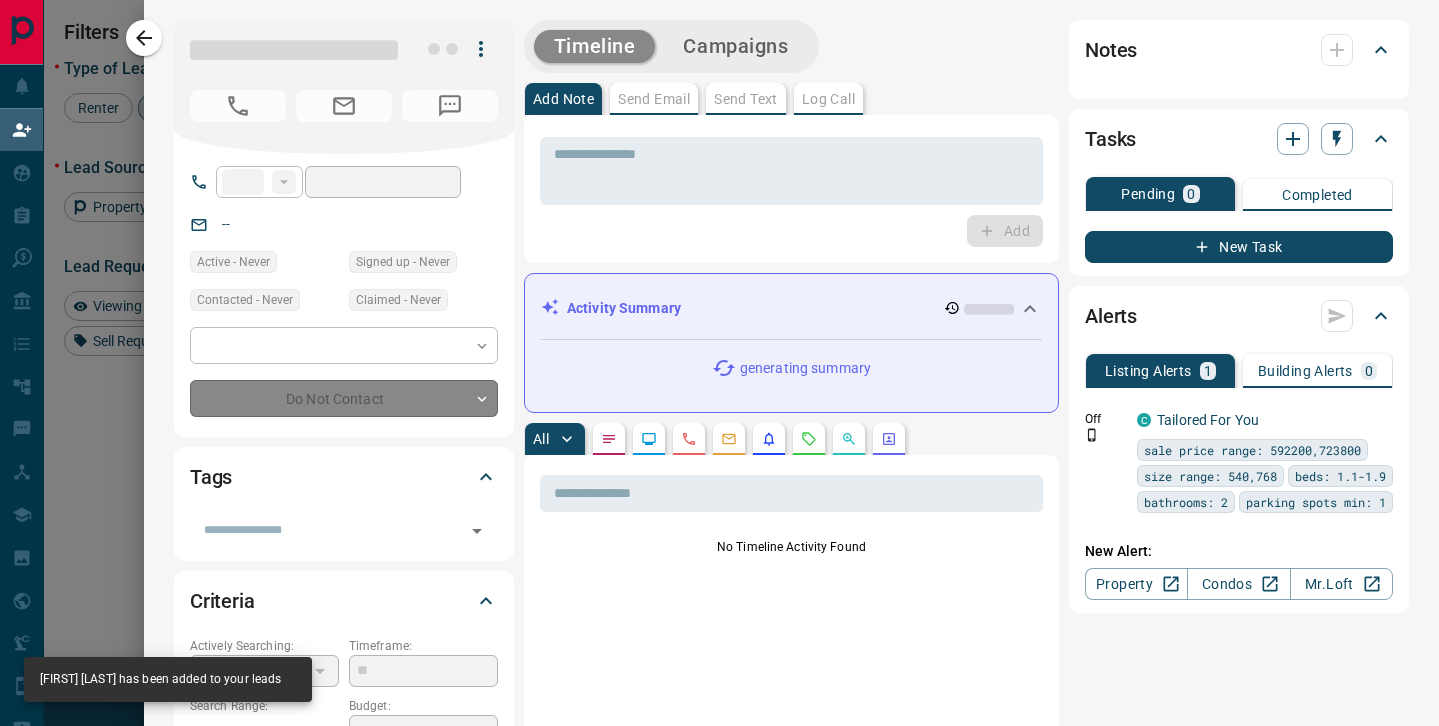 type on "**********" 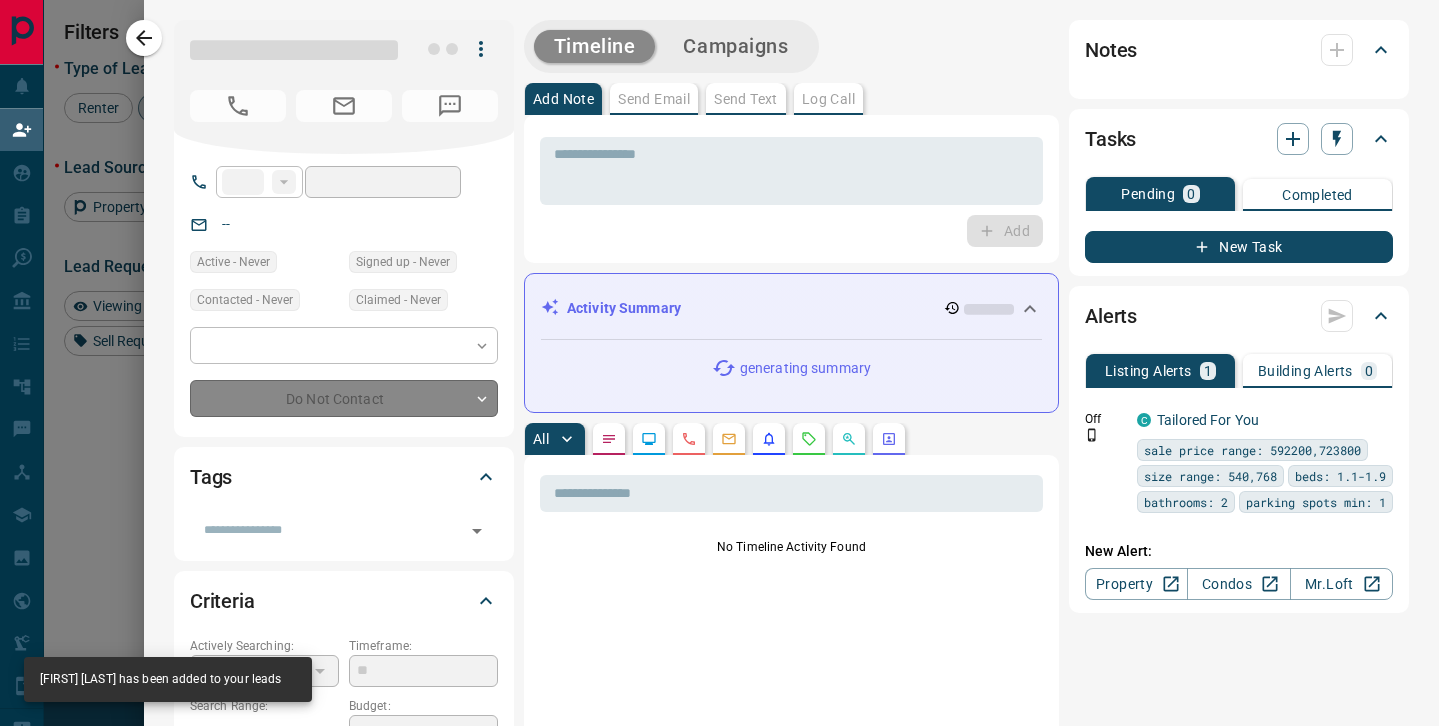 type on "**********" 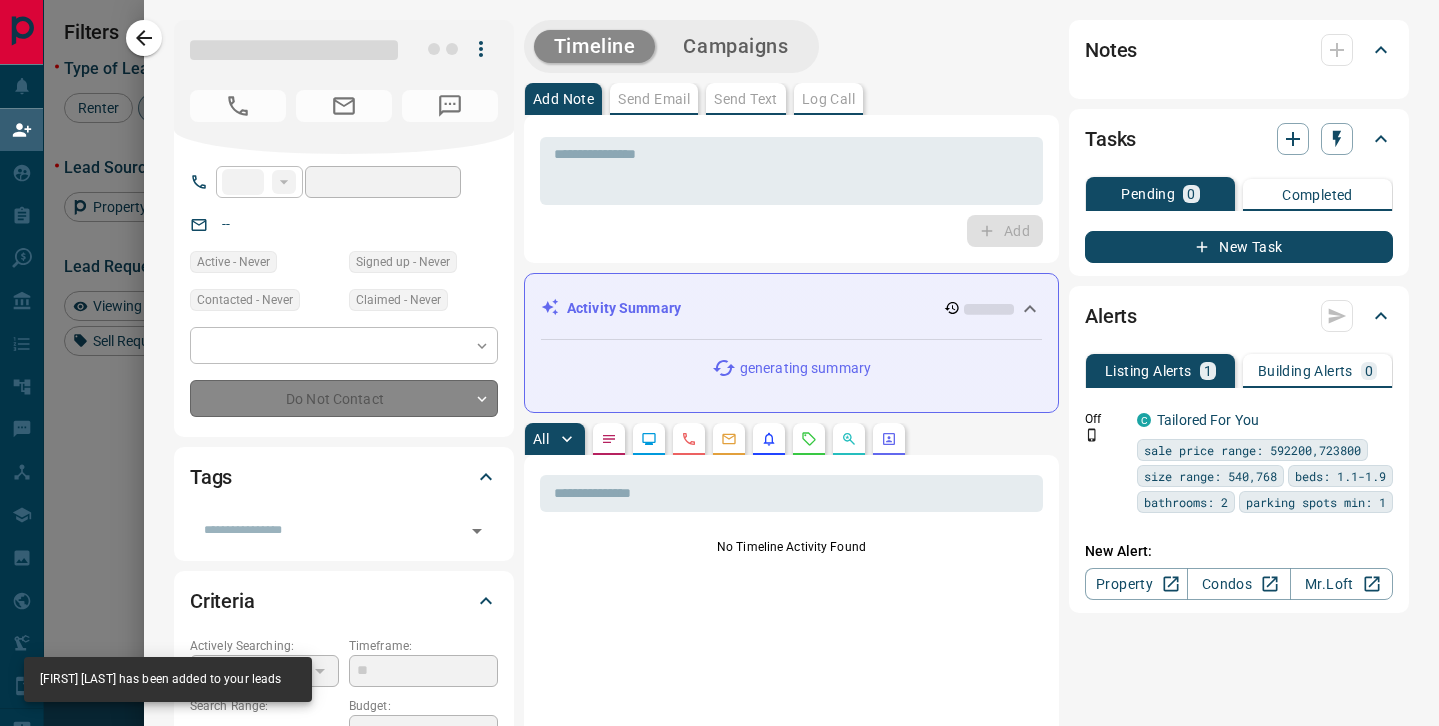 type on "**" 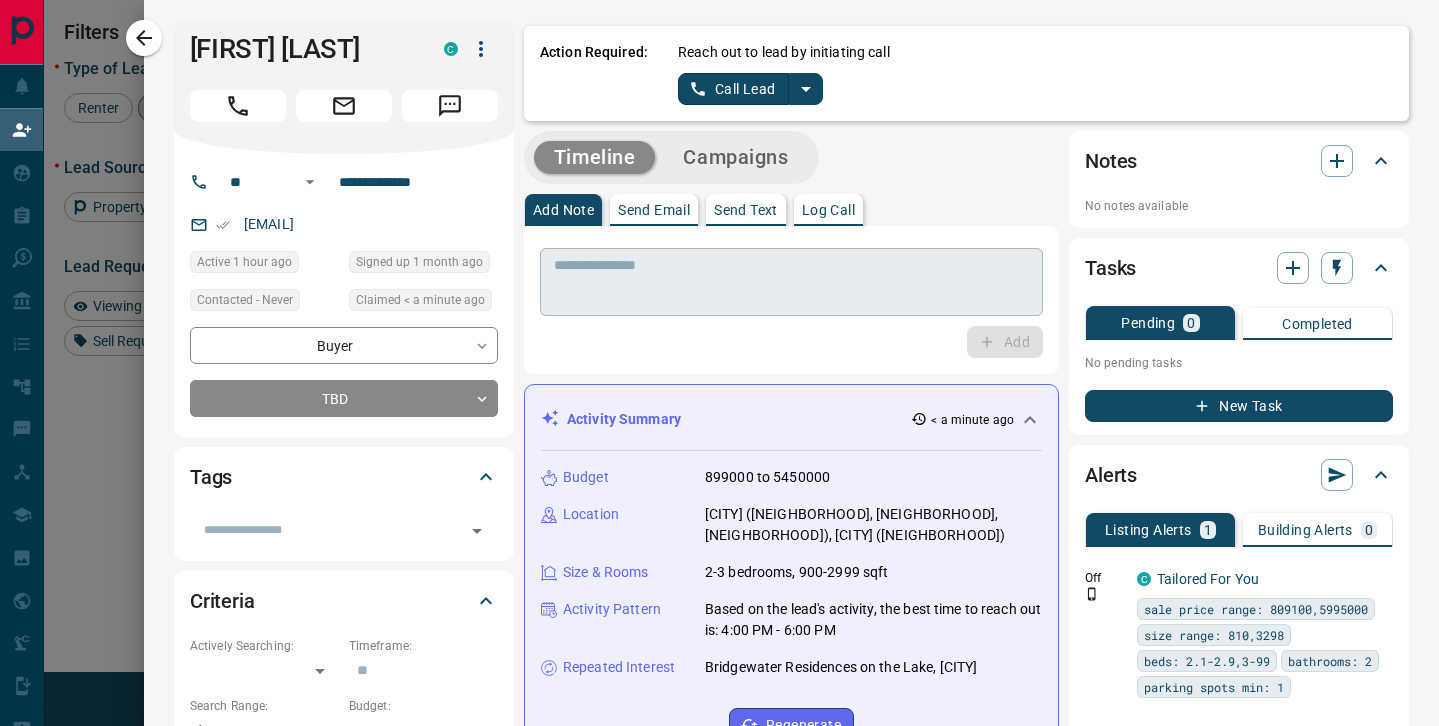 click at bounding box center (791, 282) 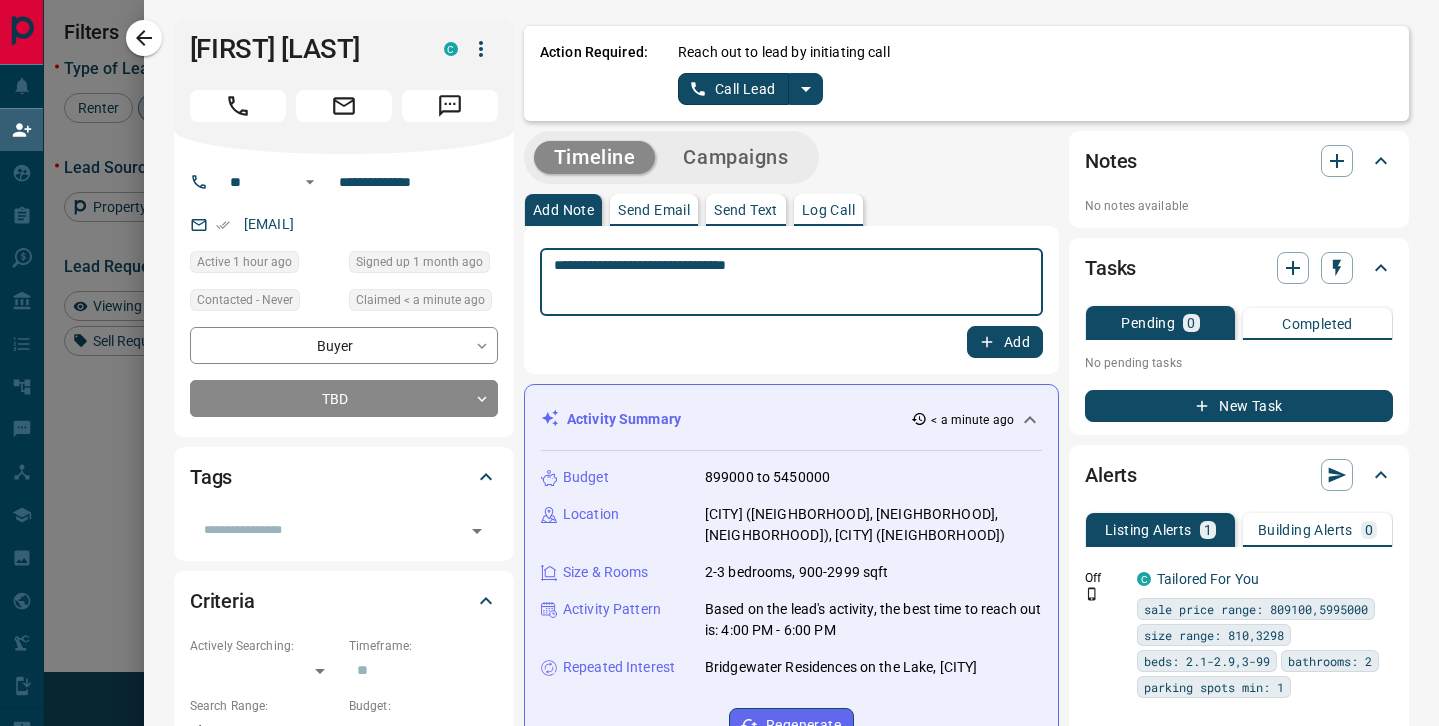drag, startPoint x: 829, startPoint y: 267, endPoint x: 550, endPoint y: 257, distance: 279.17917 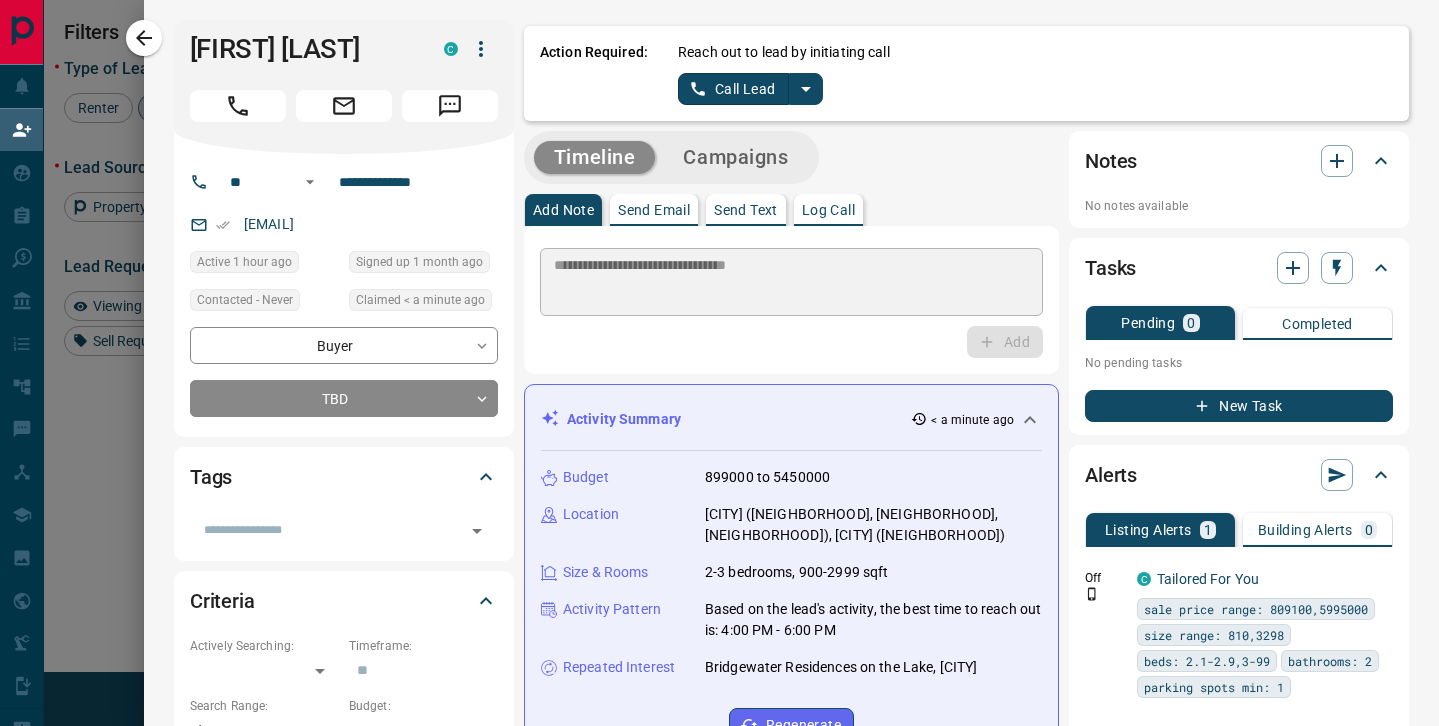 type 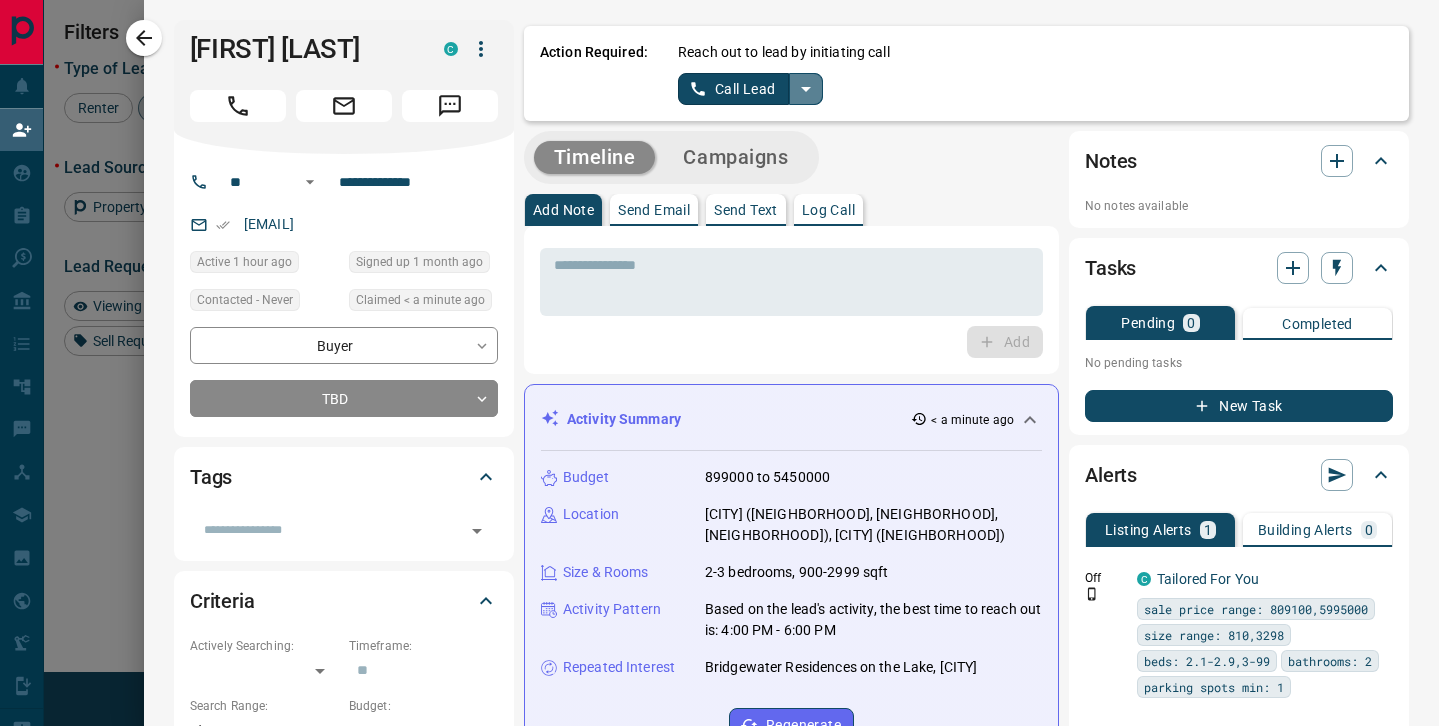 click 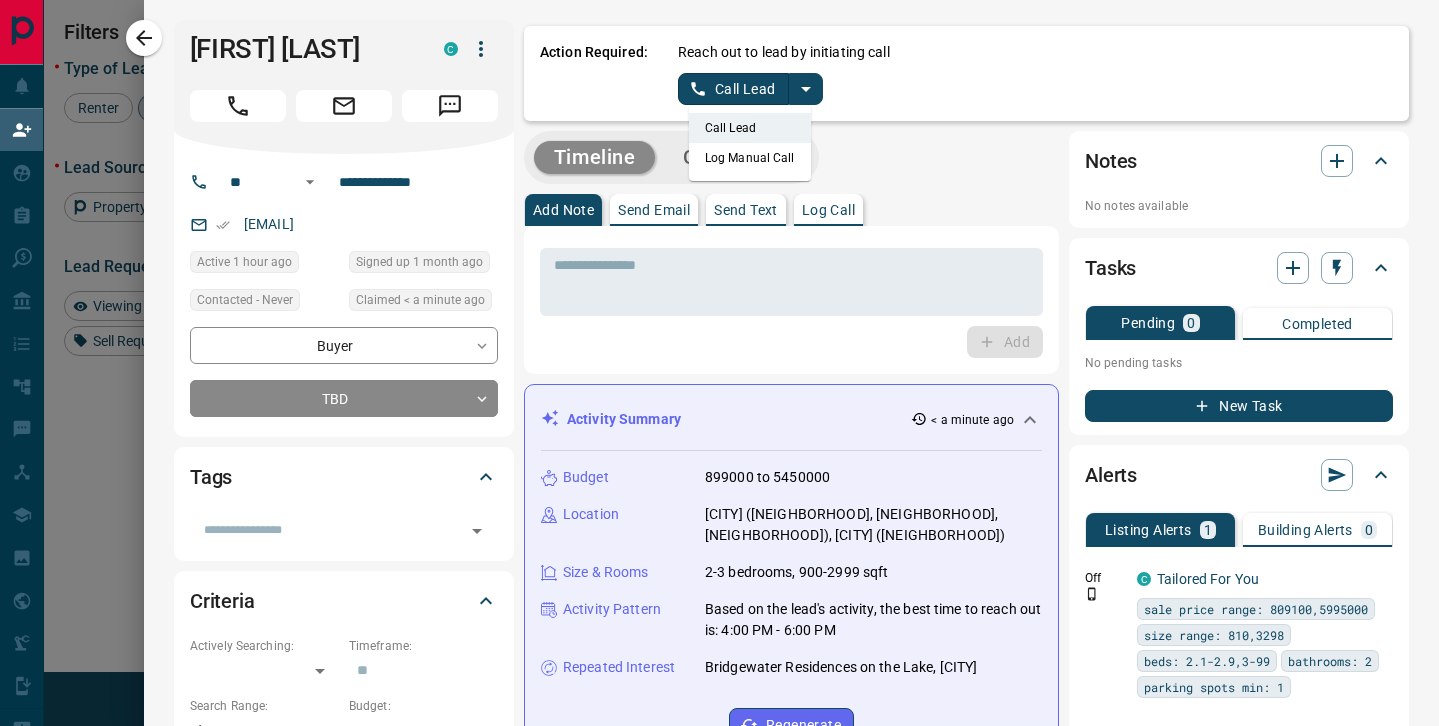click on "Log Manual Call" at bounding box center [750, 158] 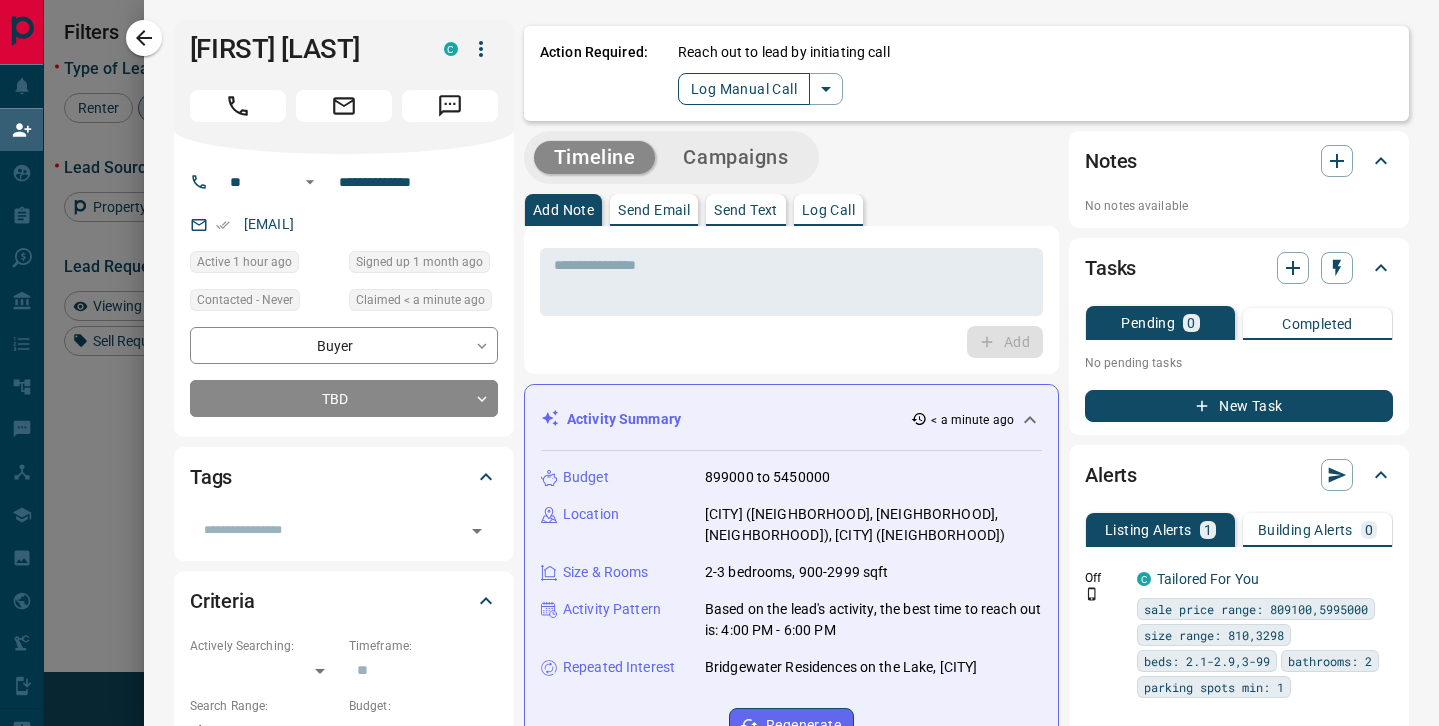 click on "Log Manual Call" at bounding box center [744, 89] 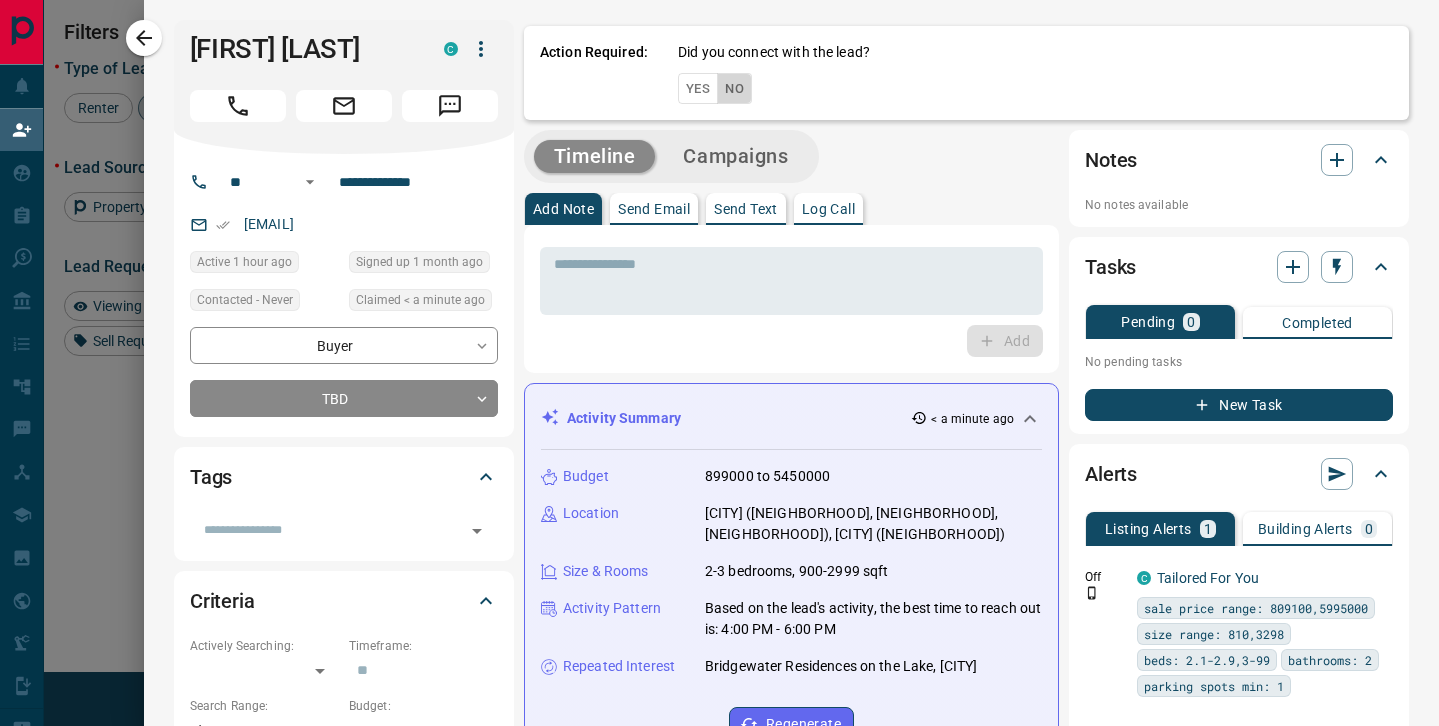click on "No" at bounding box center [734, 88] 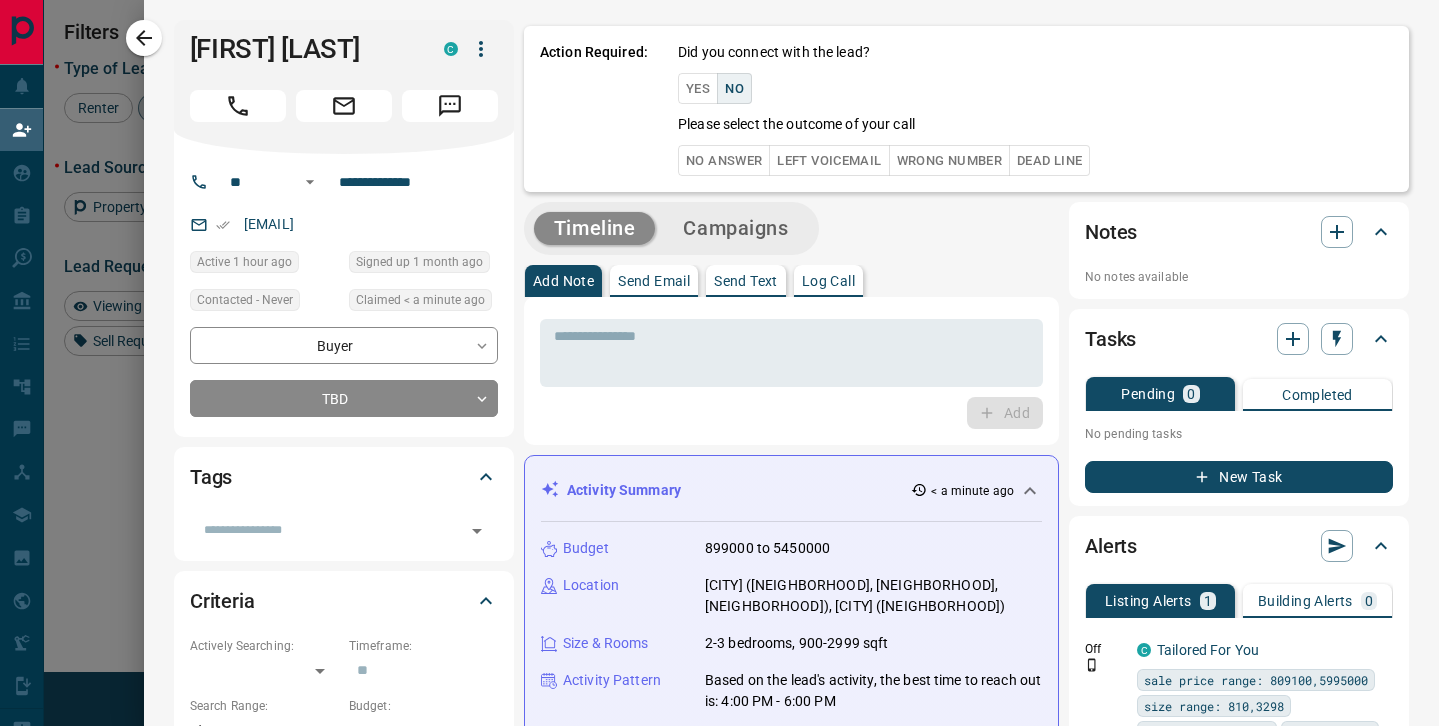 click on "No Answer" at bounding box center (724, 160) 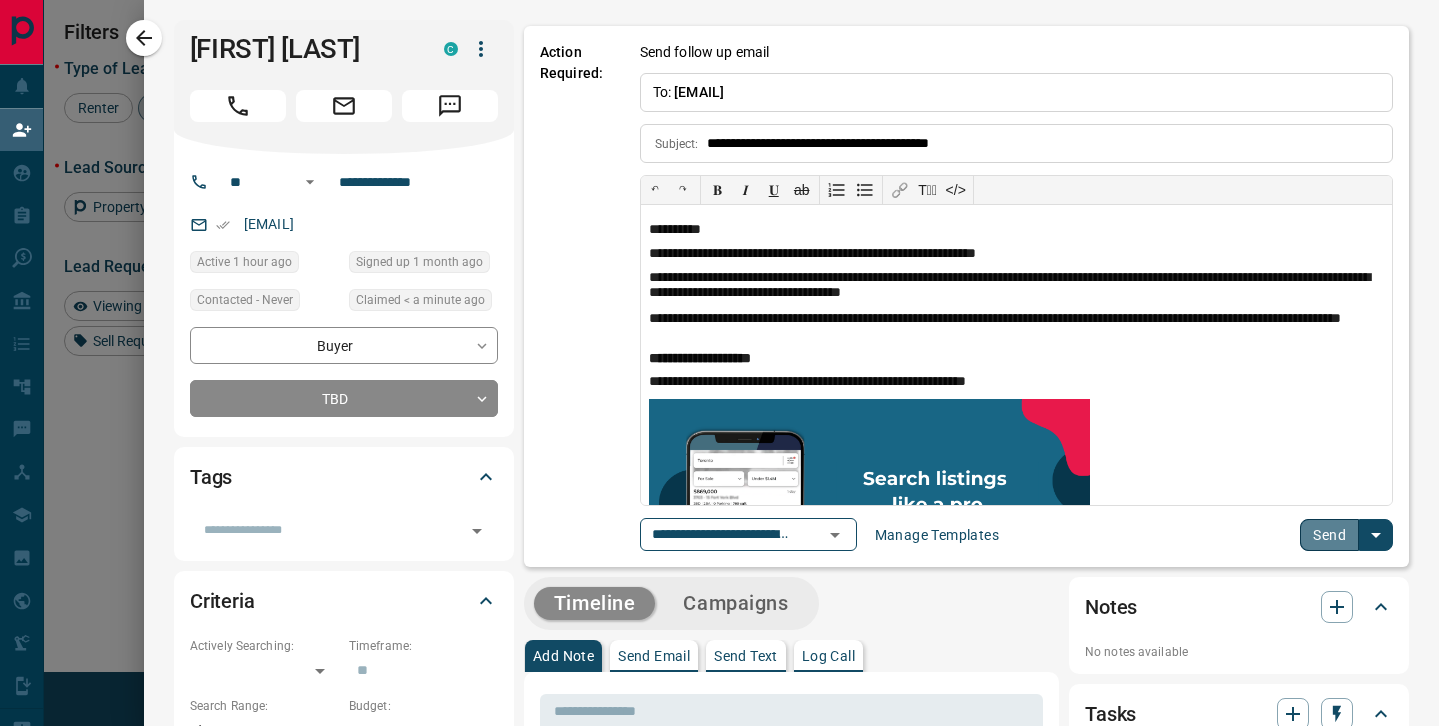 click on "Send" at bounding box center (1329, 535) 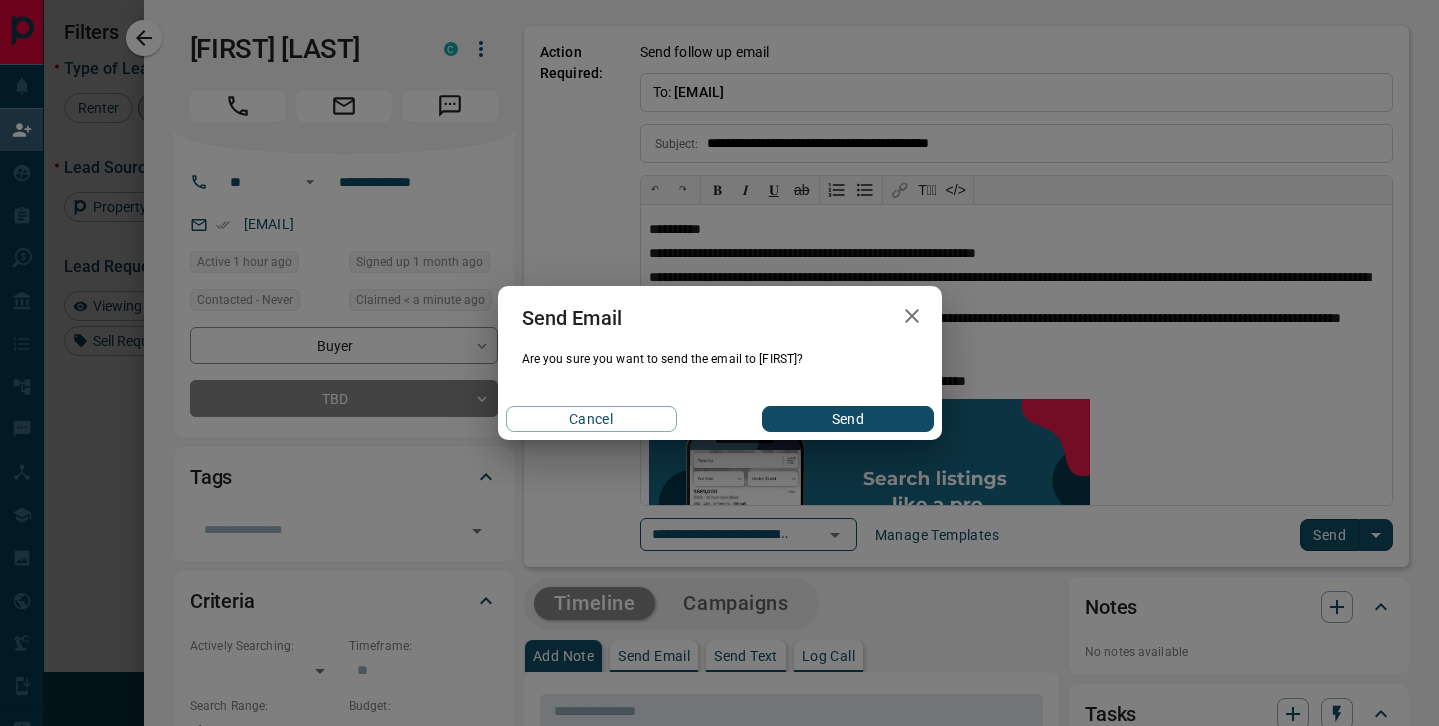 click on "Send" at bounding box center (847, 419) 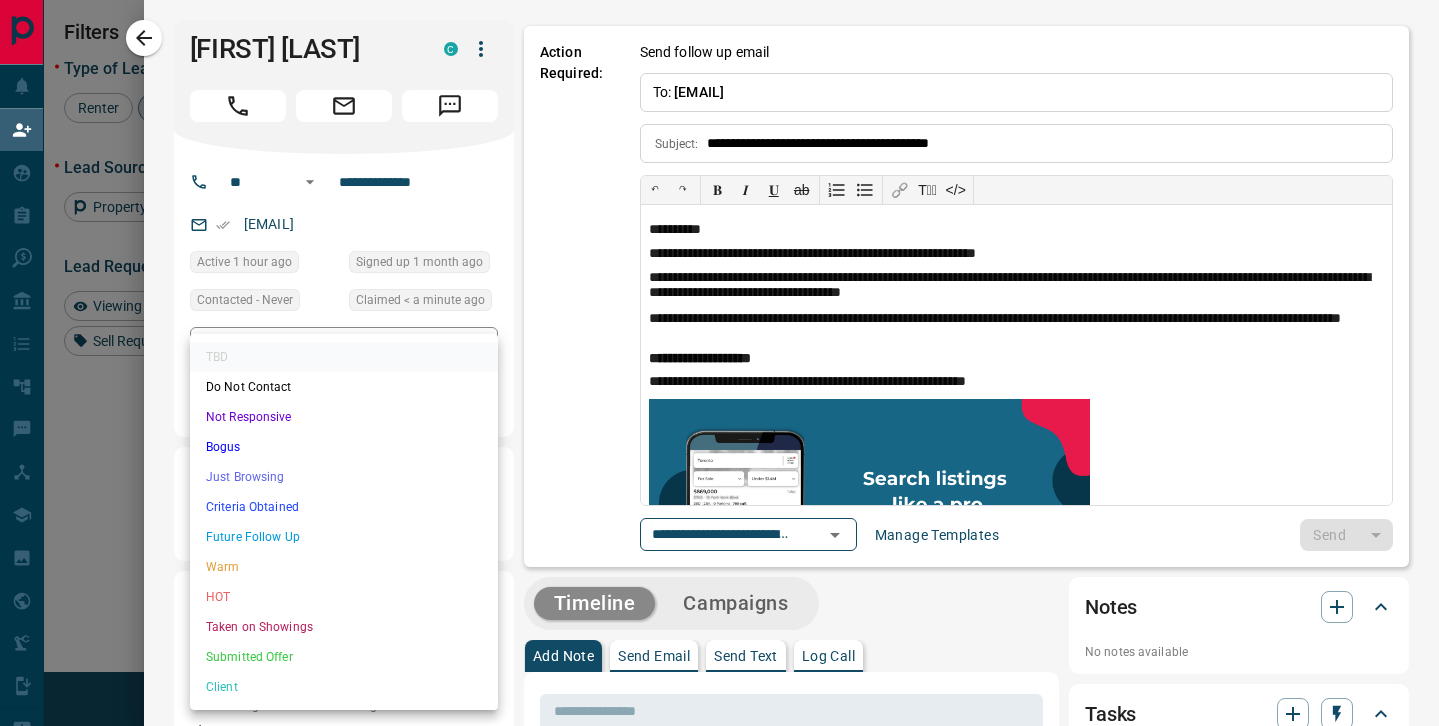 click on "Lead Transfers Claim Leads My Leads Tasks Opportunities Deals Campaigns Automations Messages Broker Bay Training Media Services Agent Resources Precon Worksheet Mobile Apps Disclosure Logout My Daily Quota Renter 0 / 4 Buyer 1 / 3 Precon 0 / 0 Filters 2 Lead Transfers 0 Refresh Name Contact Search   Search Range Location Requests AI Status Recent Opportunities (30d) Buyer [FIRST] [LAST] C [EMAIL] +[PHONE] $[PRICE] - $[PRICE] [CITY], [CITY] High Interest Favourite Setup Listing Alert Back to Site Buyer [FIRST] [LAST] C [EMAIL] $[PRICE] - $[PRICE] [CITY], [CITY] Contact an Agent Request Back to Site Buyer [FIRST] [LAST] C [EMAIL] $[PRICE] - $[PRICE] [CITY], [CITY], [NEIGHBORHOOD] | [NEIGHBORHOOD] Buyer [FIRST] [LAST] C [EMAIL] $[PRICE] - $[PRICE] [CITY], [CITY], [NEIGHBORHOOD] | [NEIGHBORHOOD] Buyer Renter [FIRST] [LAST] C [EMAIL] $[PRICE] - $[PRICE] [CITY], [CITY] High Interest Back to Site Buyer [FIRST] [LAST] C +[PHONE]" at bounding box center (719, 310) 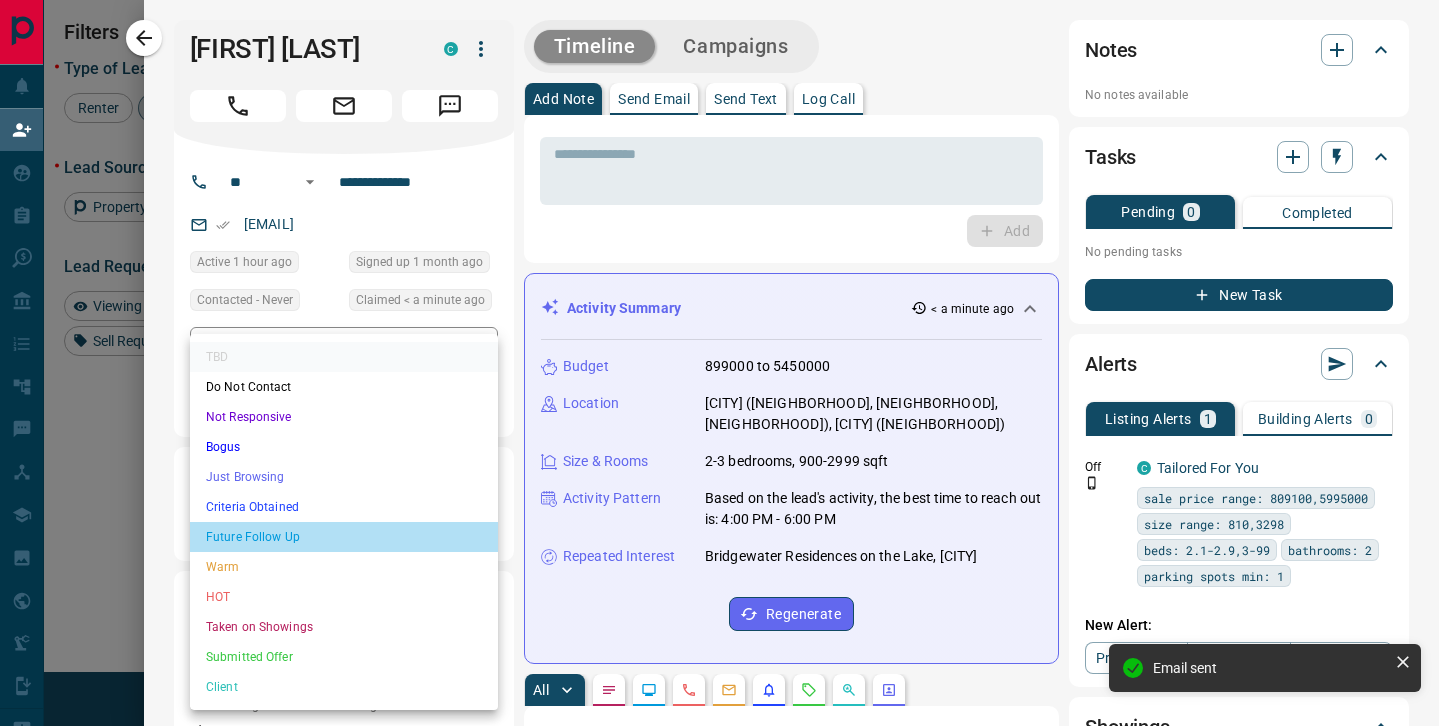 click on "Future Follow Up" at bounding box center [344, 537] 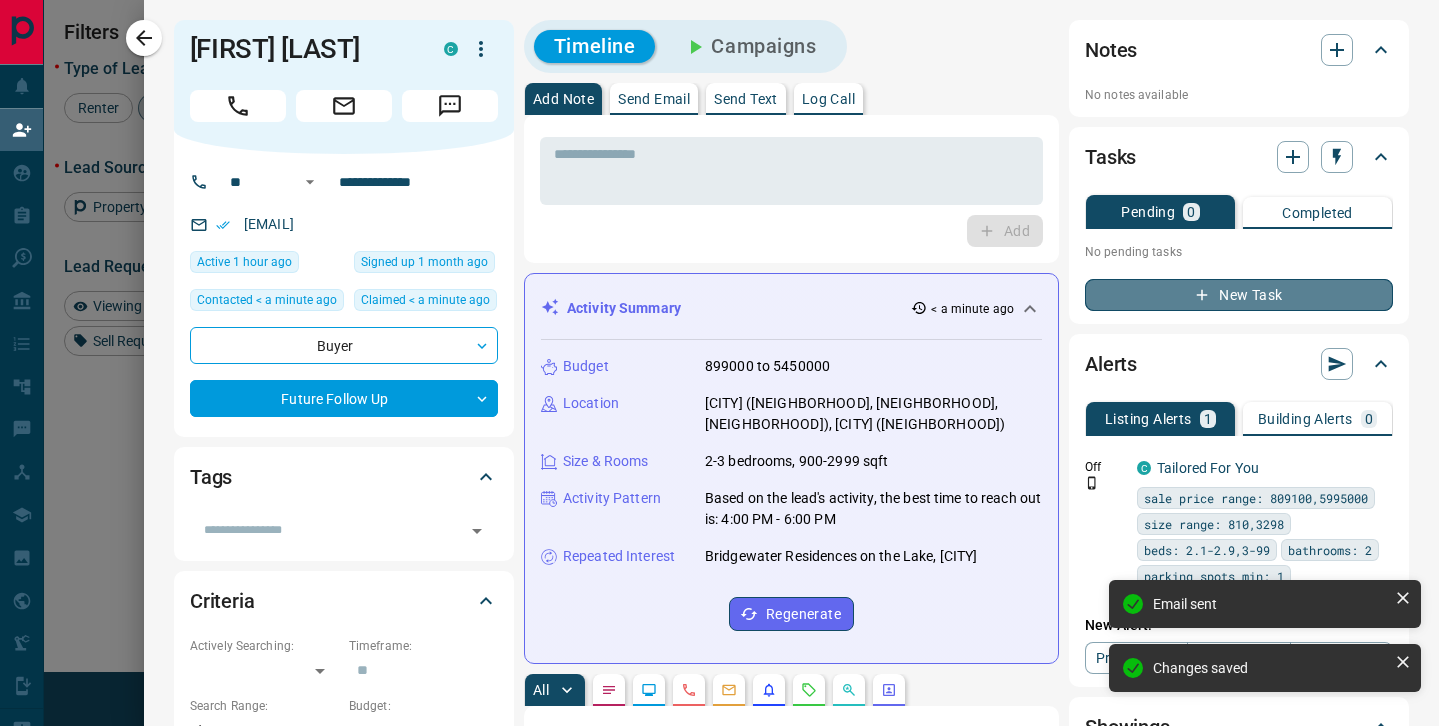 type on "*" 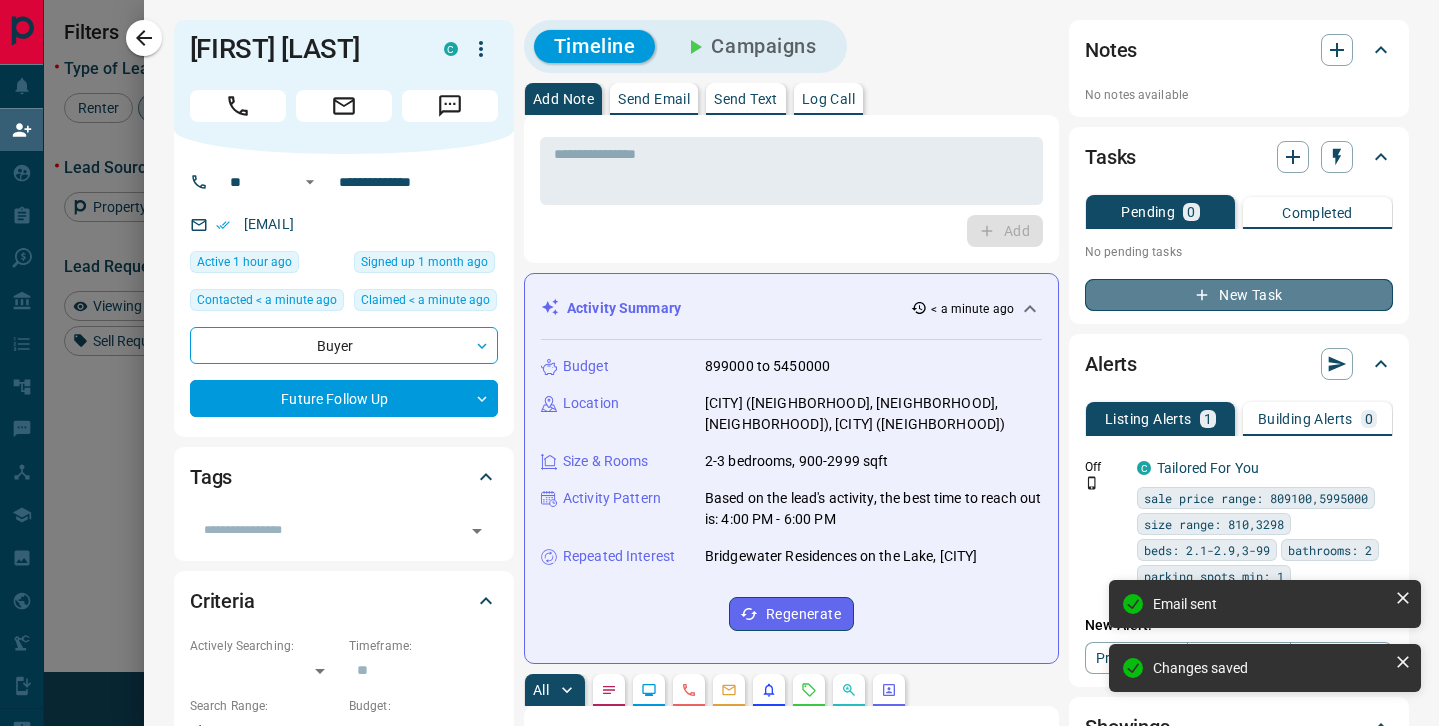 click on "New Task" at bounding box center (1239, 295) 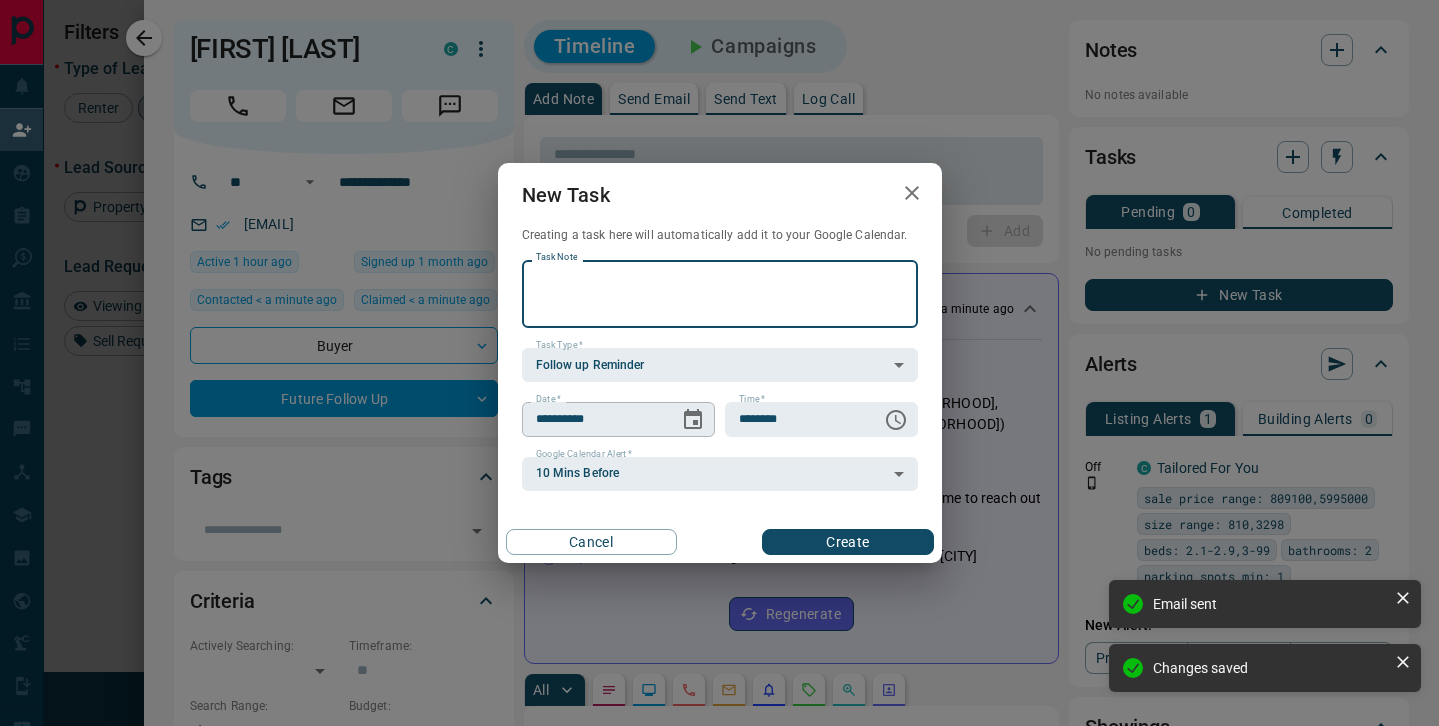 click 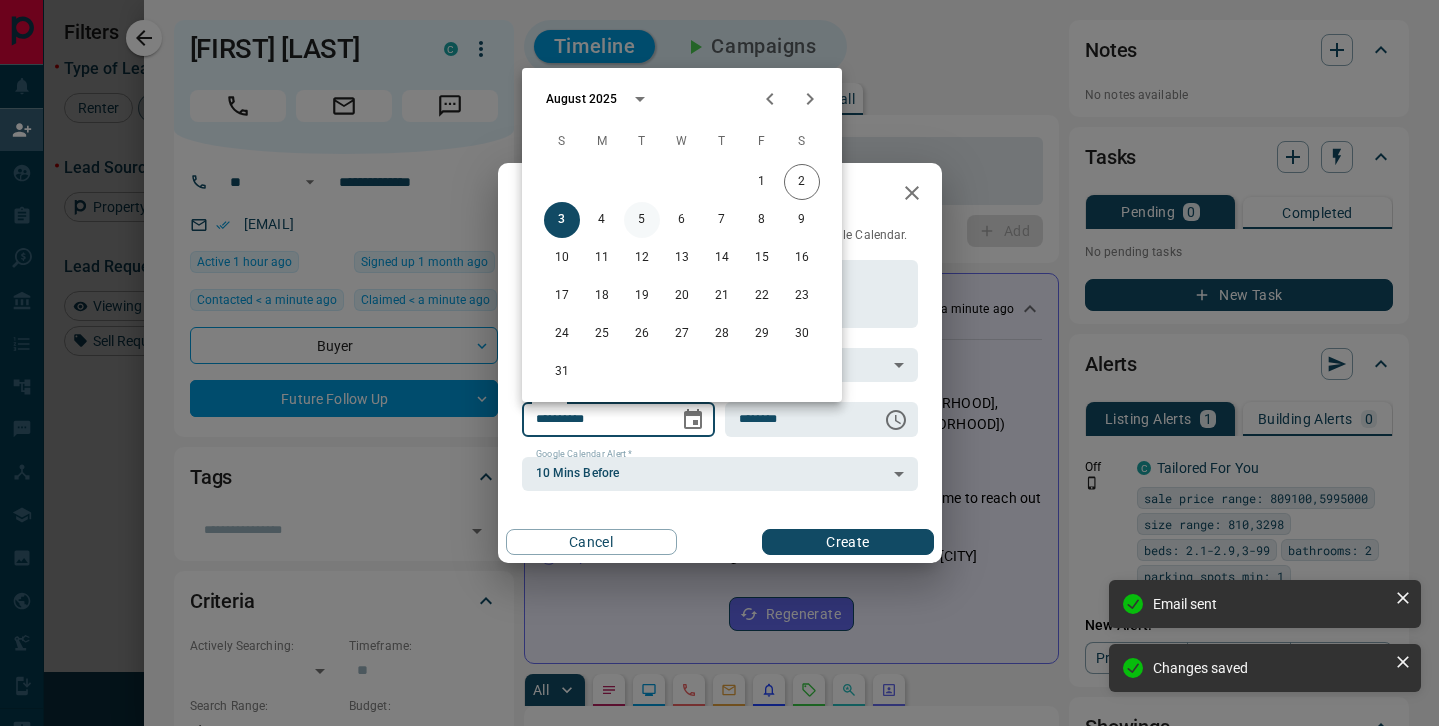 click on "5" at bounding box center (642, 220) 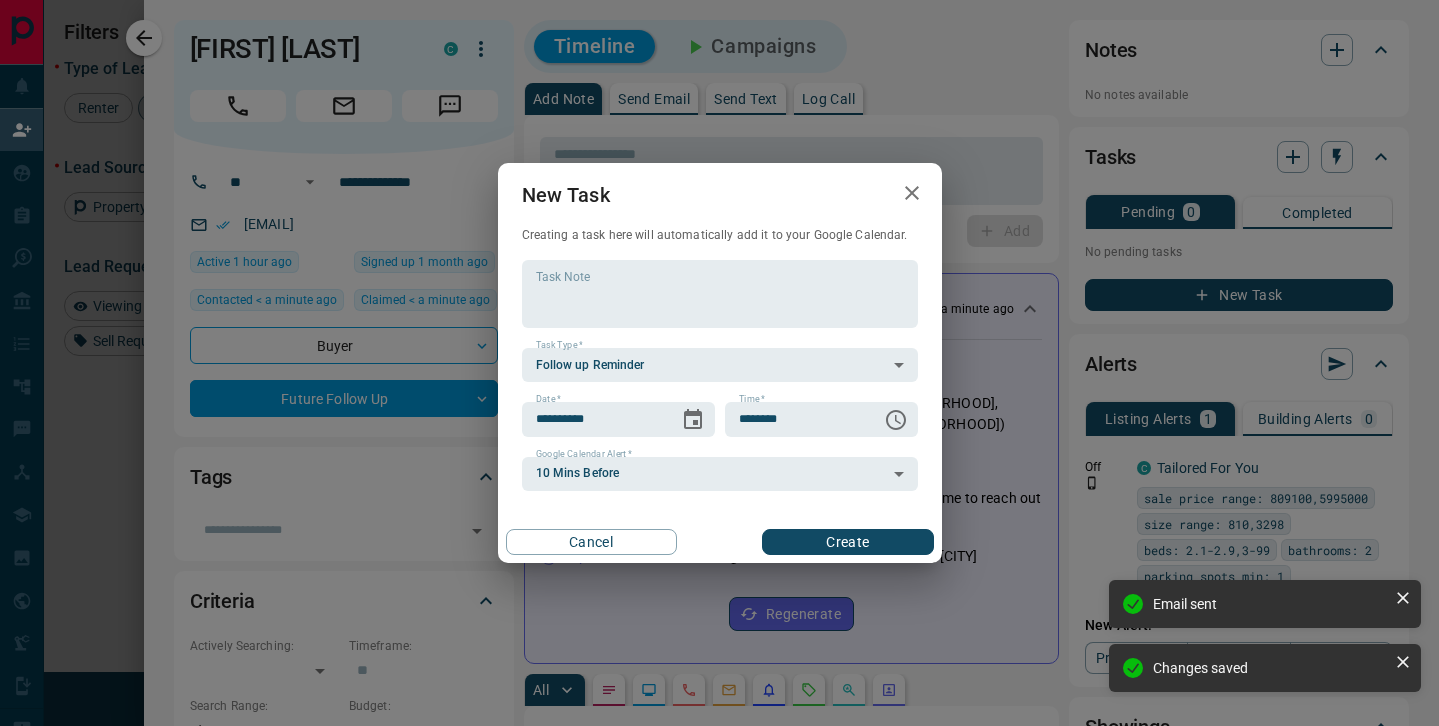 click on "Create" at bounding box center [847, 542] 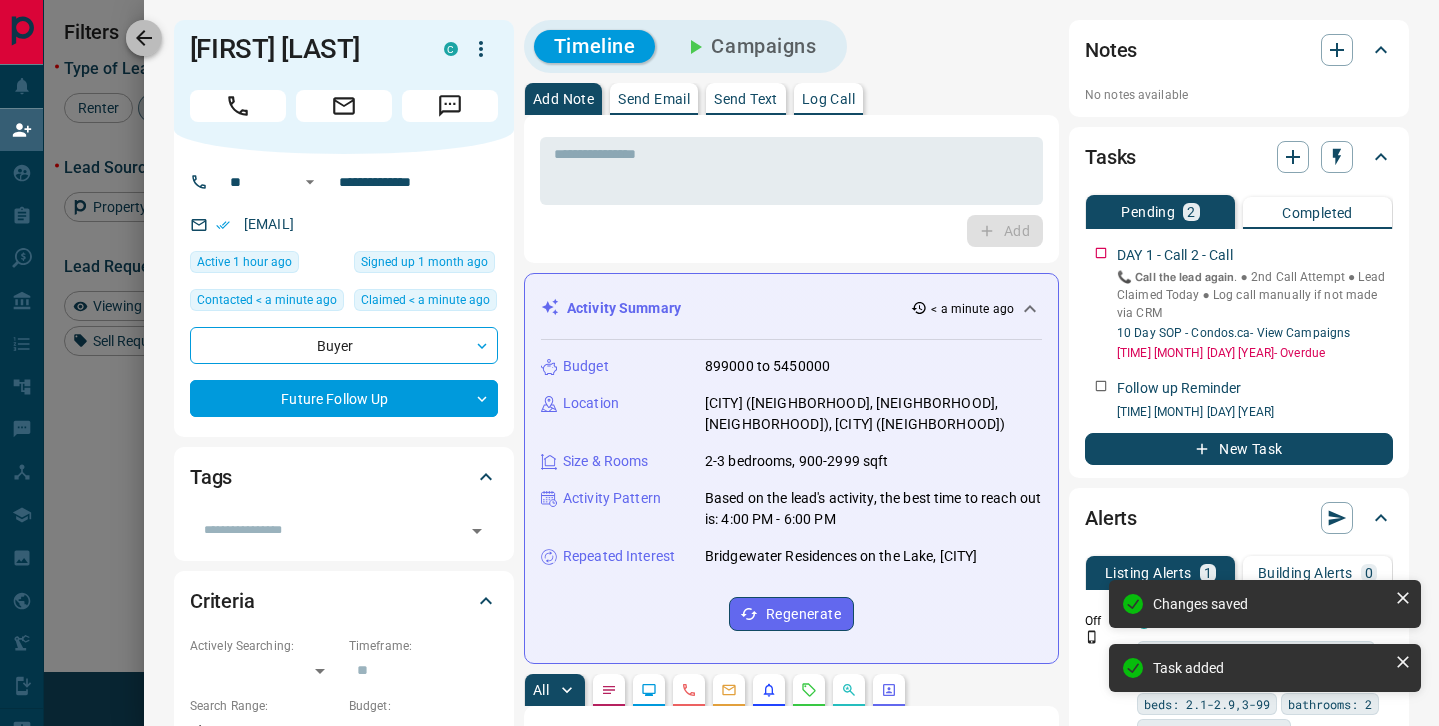 click at bounding box center (144, 38) 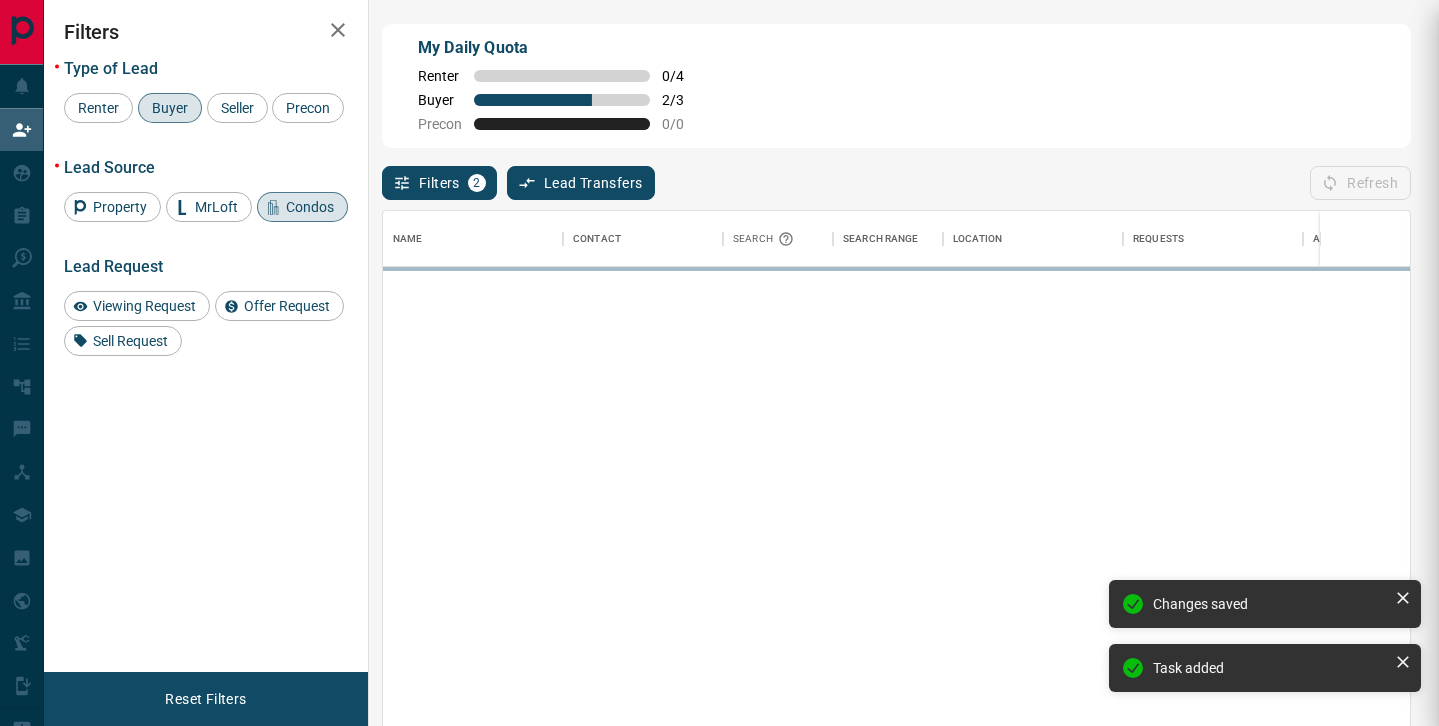 scroll, scrollTop: 1, scrollLeft: 1, axis: both 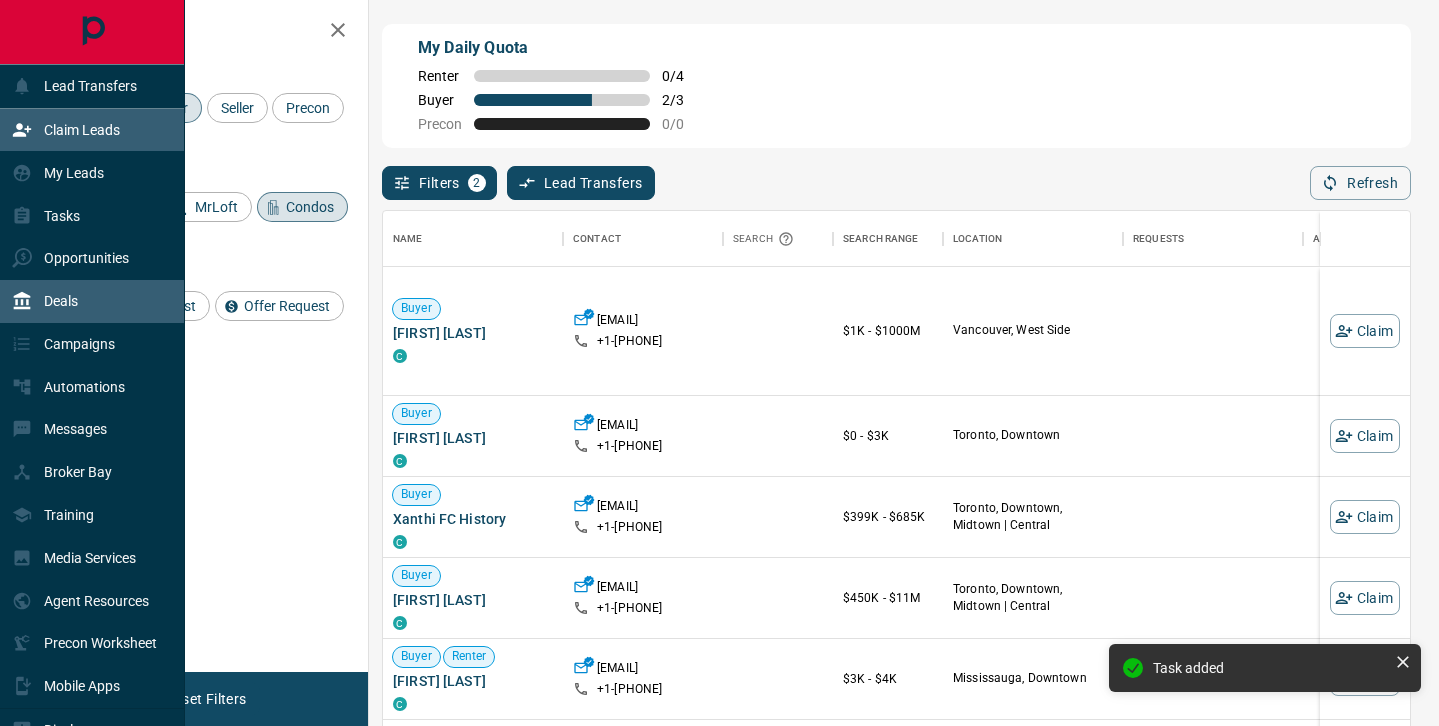 click on "Deals" at bounding box center [45, 301] 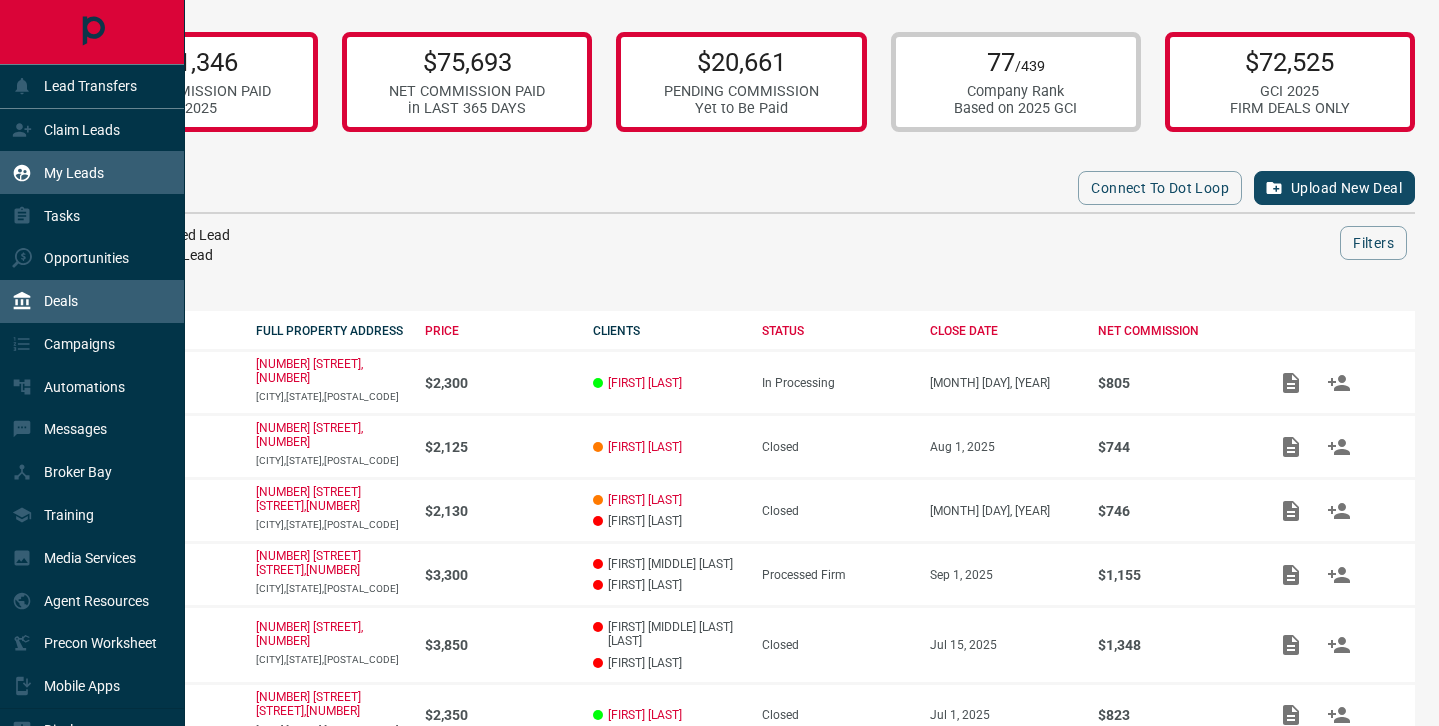 click on "My Leads" at bounding box center [74, 173] 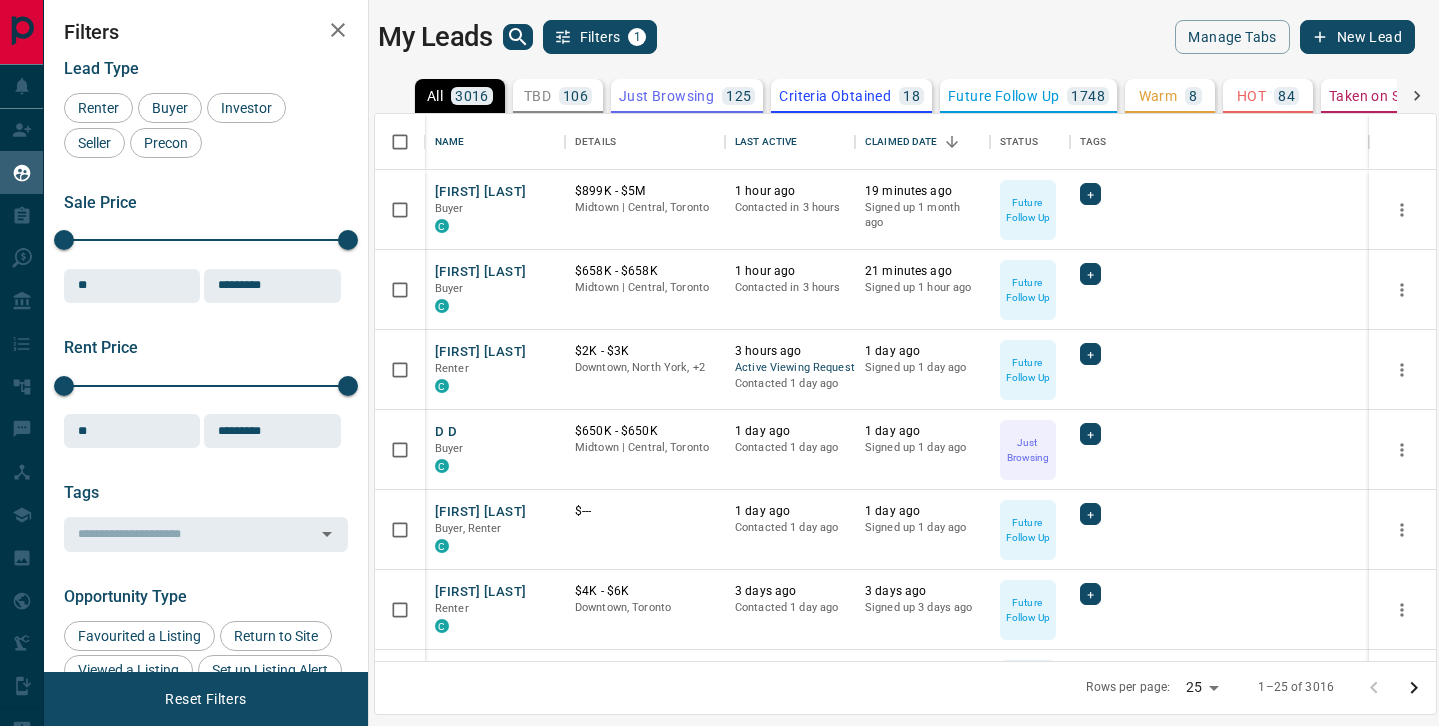 scroll, scrollTop: 1, scrollLeft: 1, axis: both 